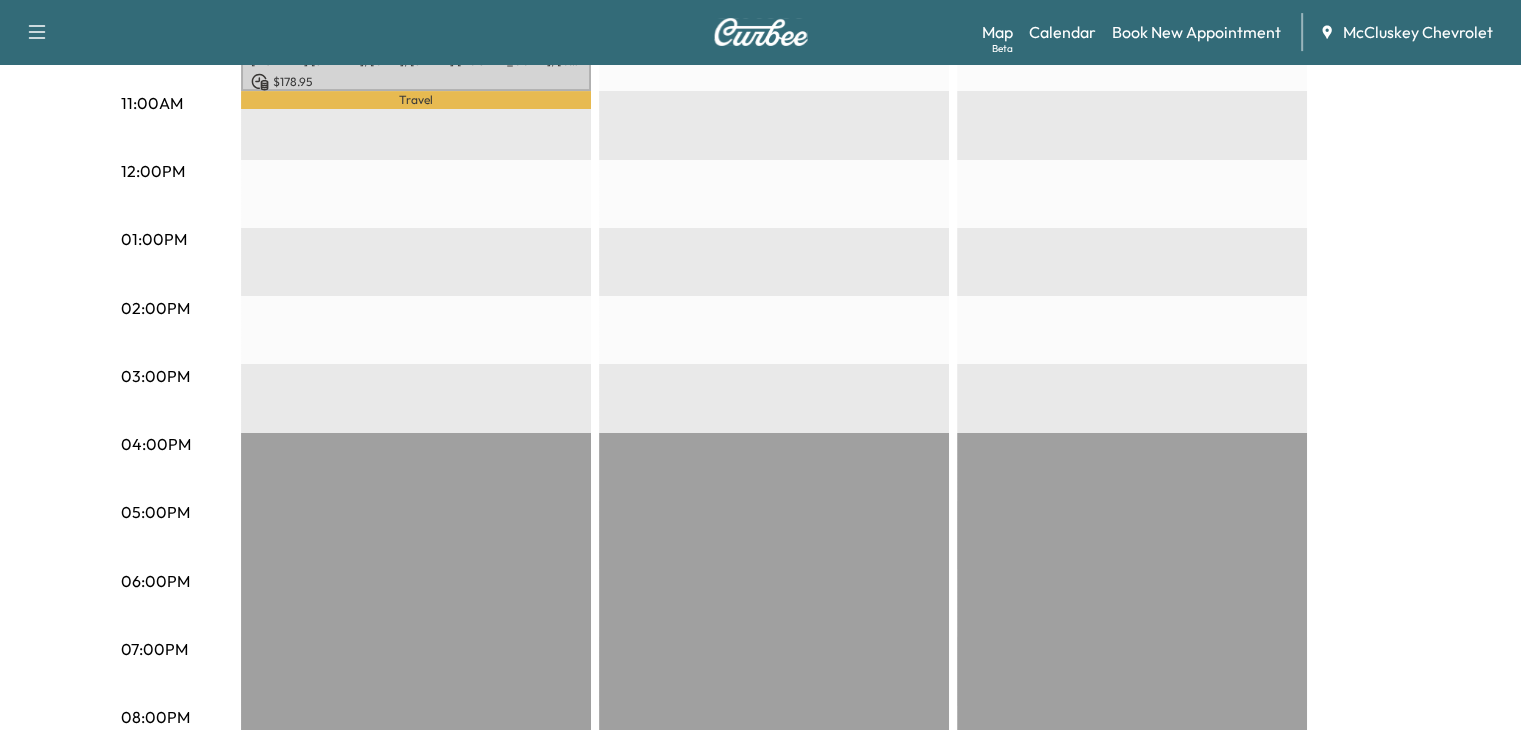 scroll, scrollTop: 718, scrollLeft: 0, axis: vertical 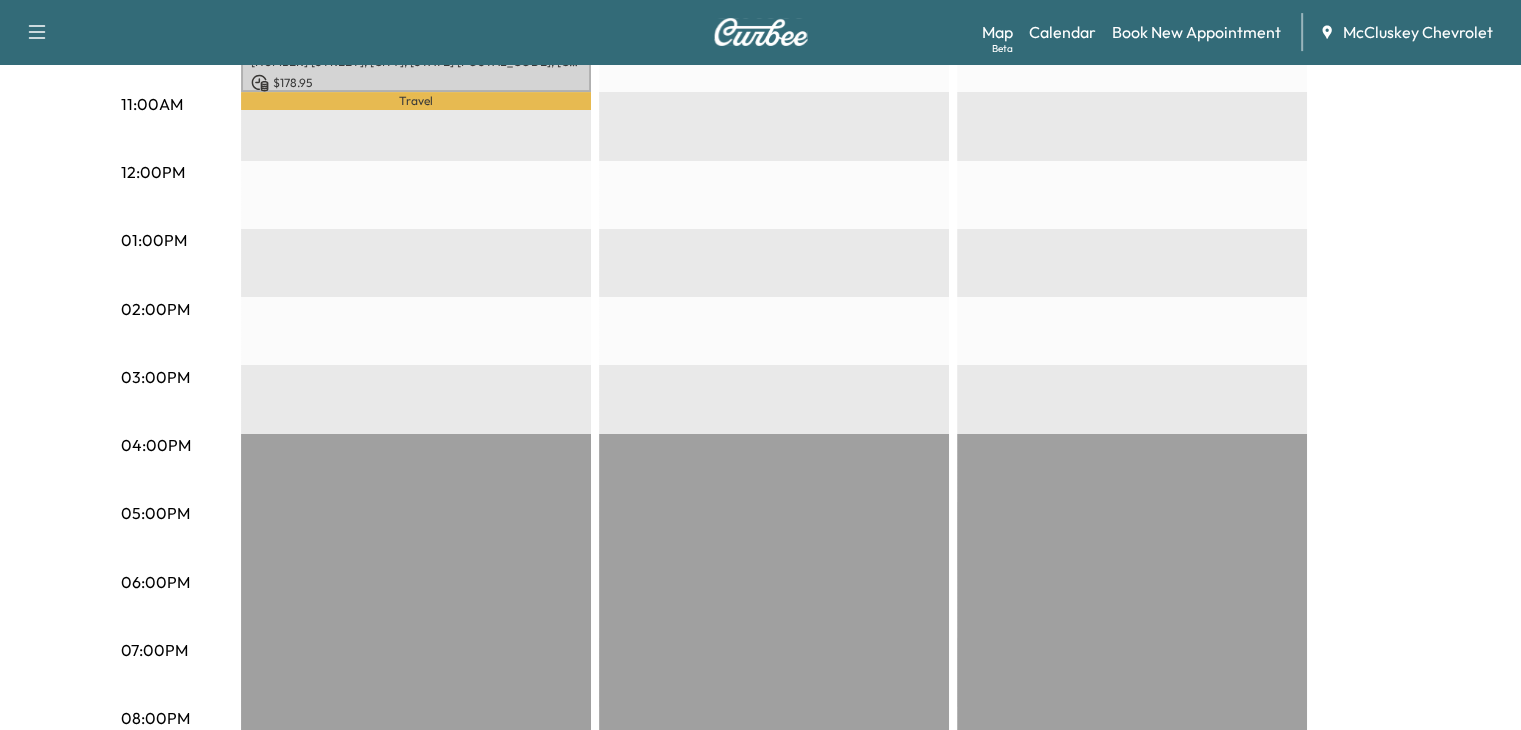 click on "Map Beta Calendar Book New Appointment McCluskey Chevrolet" at bounding box center (1243, 32) 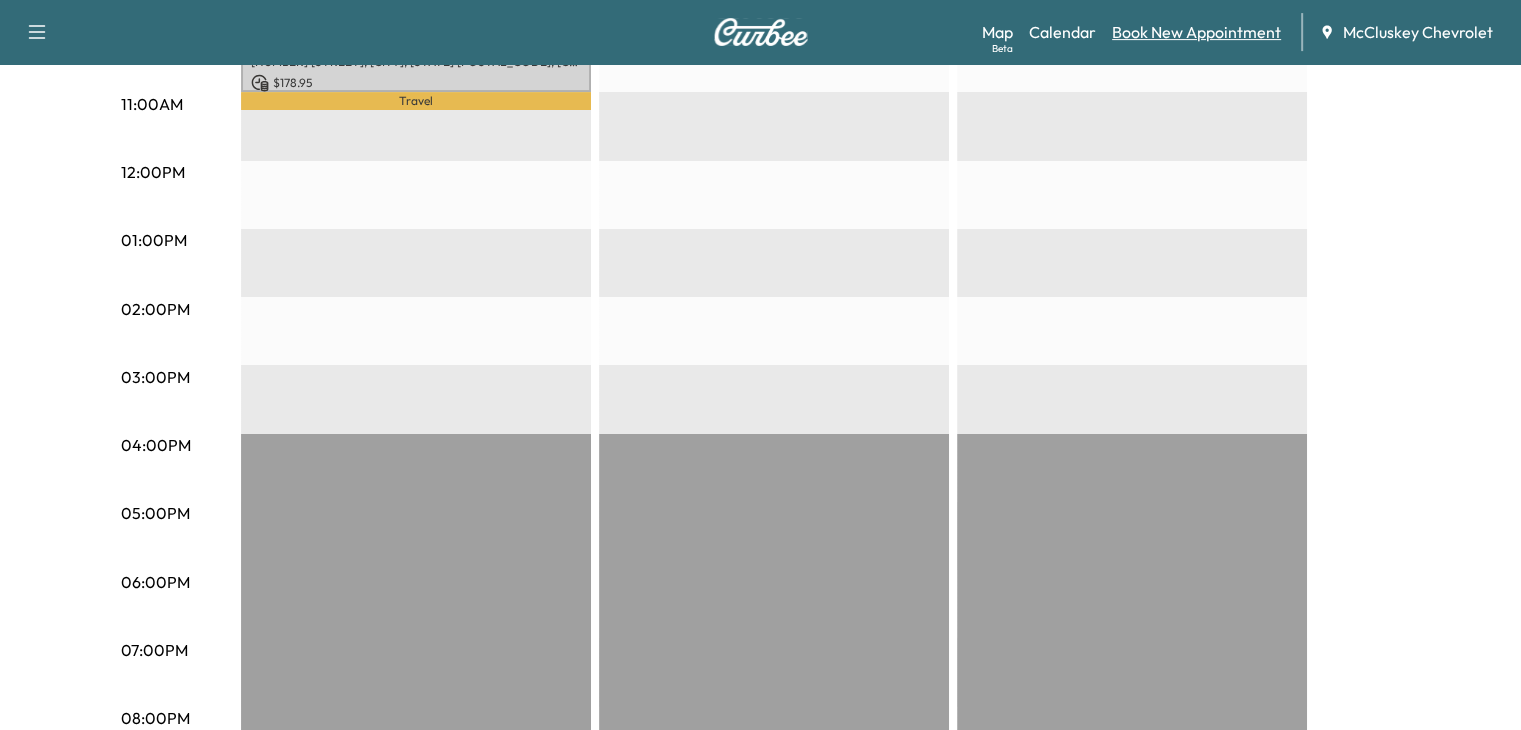 click on "Book New Appointment" at bounding box center [1196, 32] 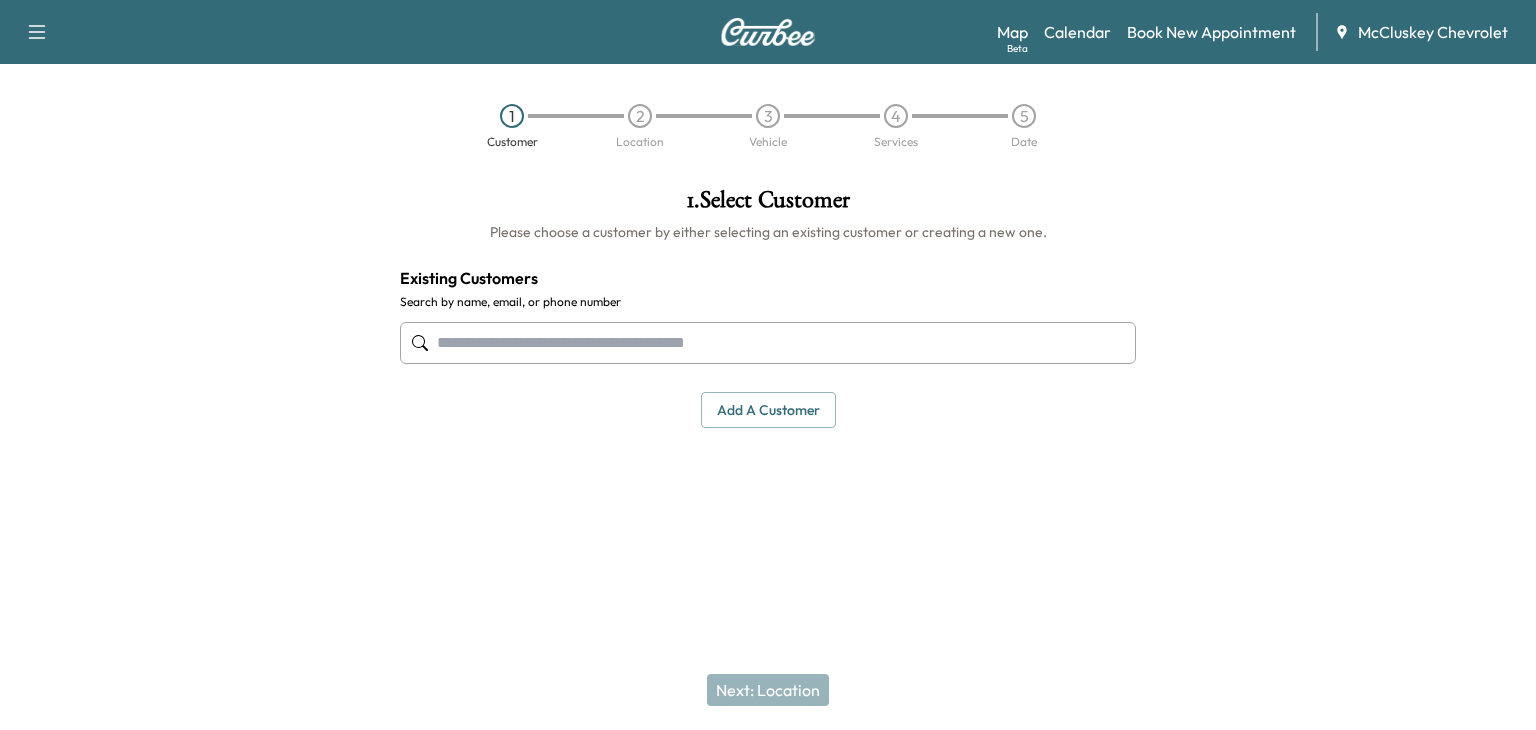 click at bounding box center [768, 343] 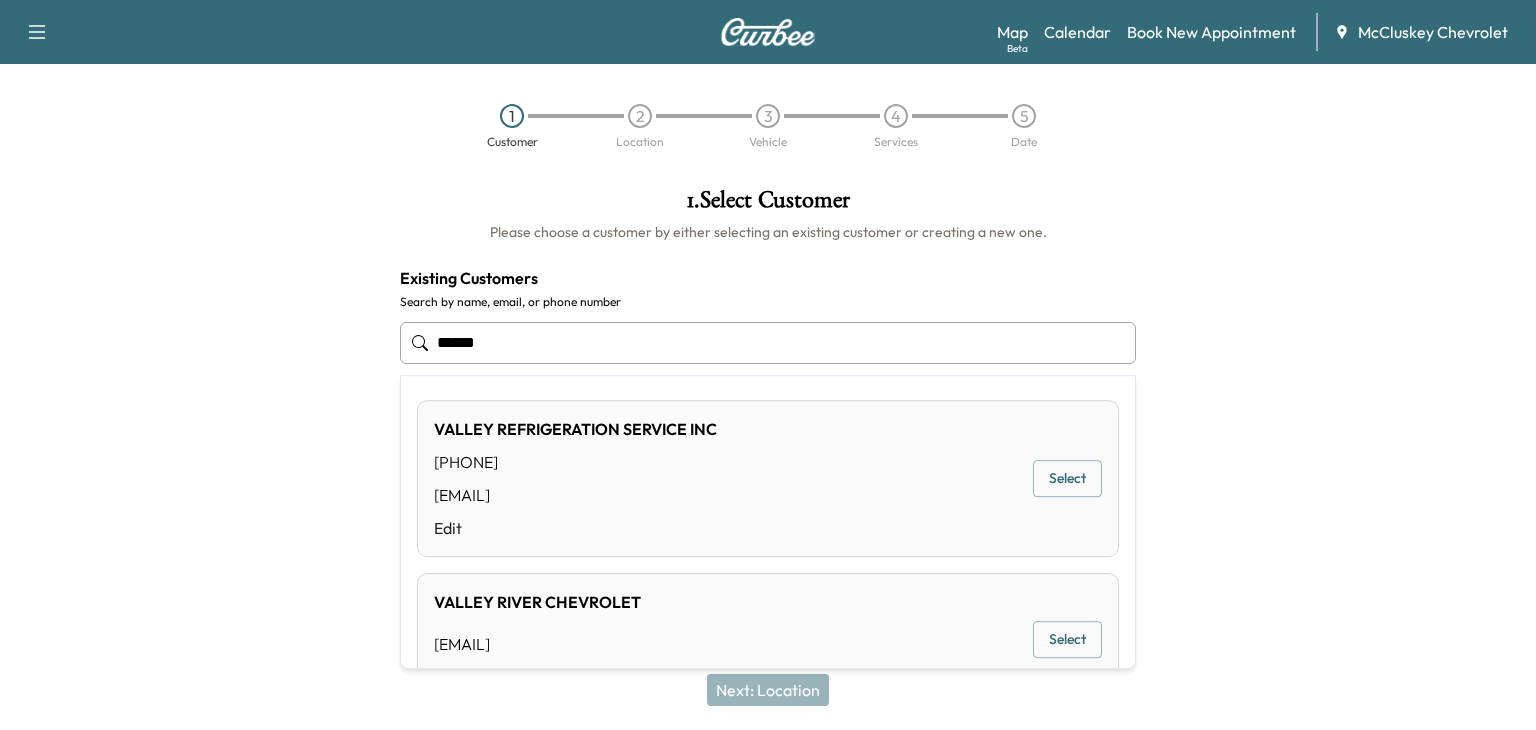 click on "[EMAIL]" at bounding box center [575, 495] 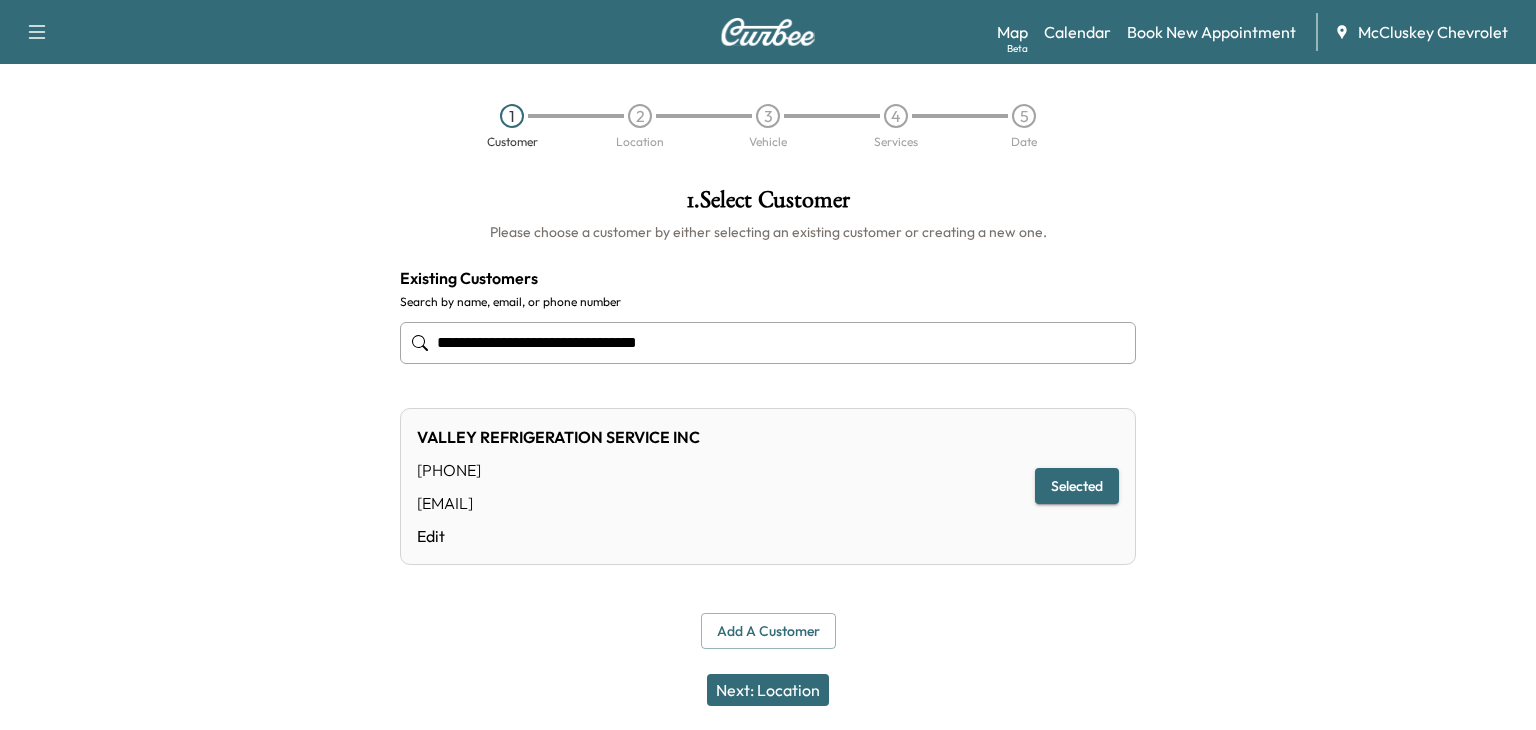 click on "Next: Location" at bounding box center [768, 690] 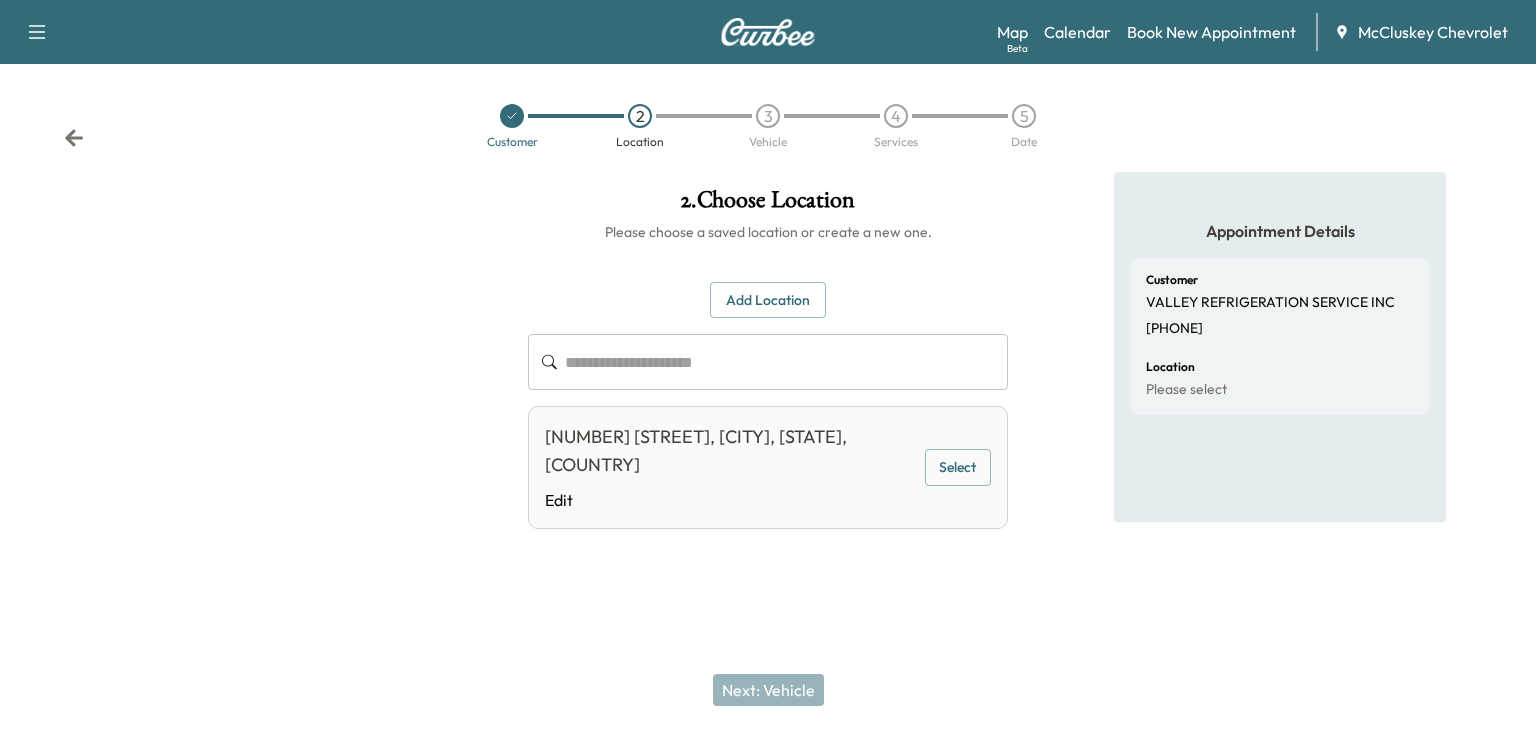click on "Add Location" at bounding box center (768, 300) 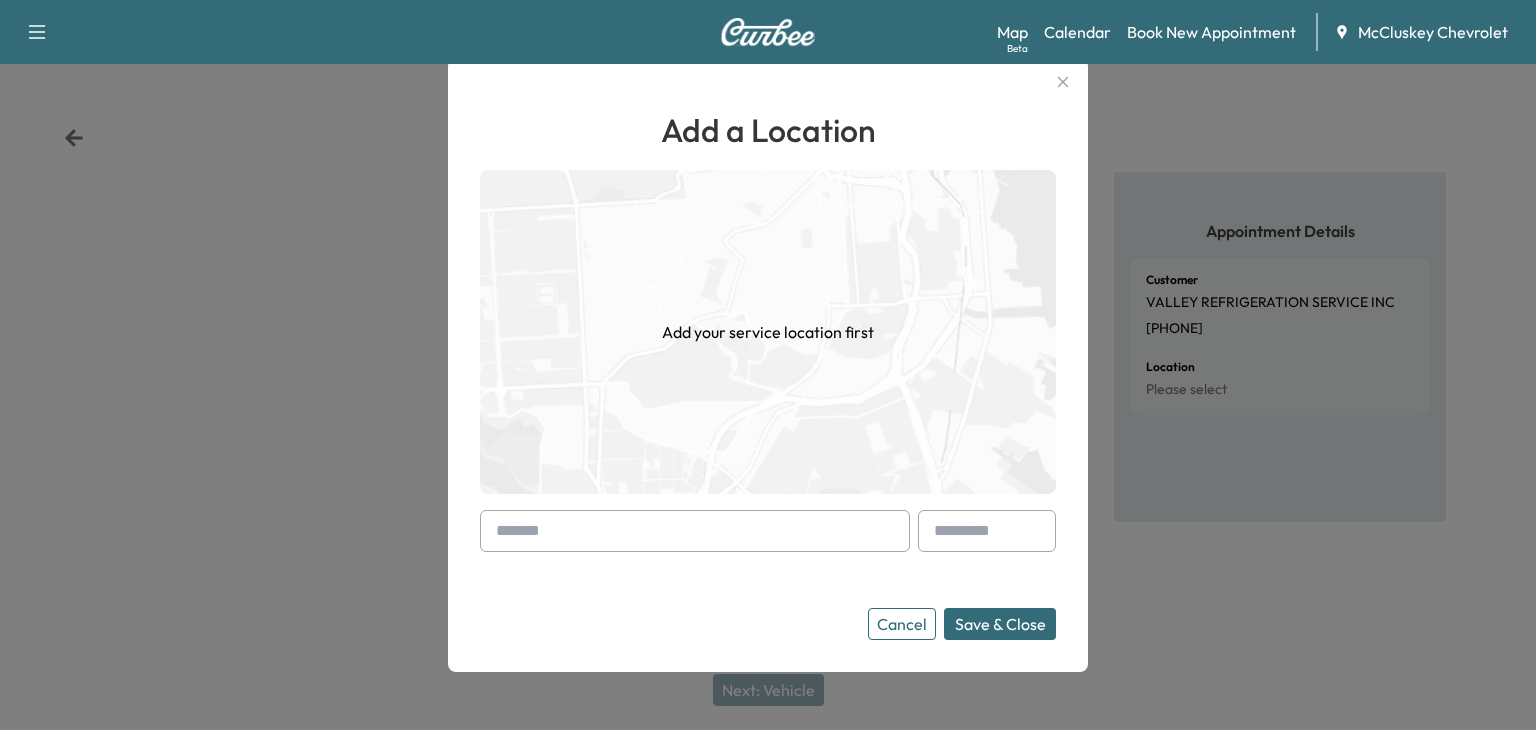 click at bounding box center (695, 531) 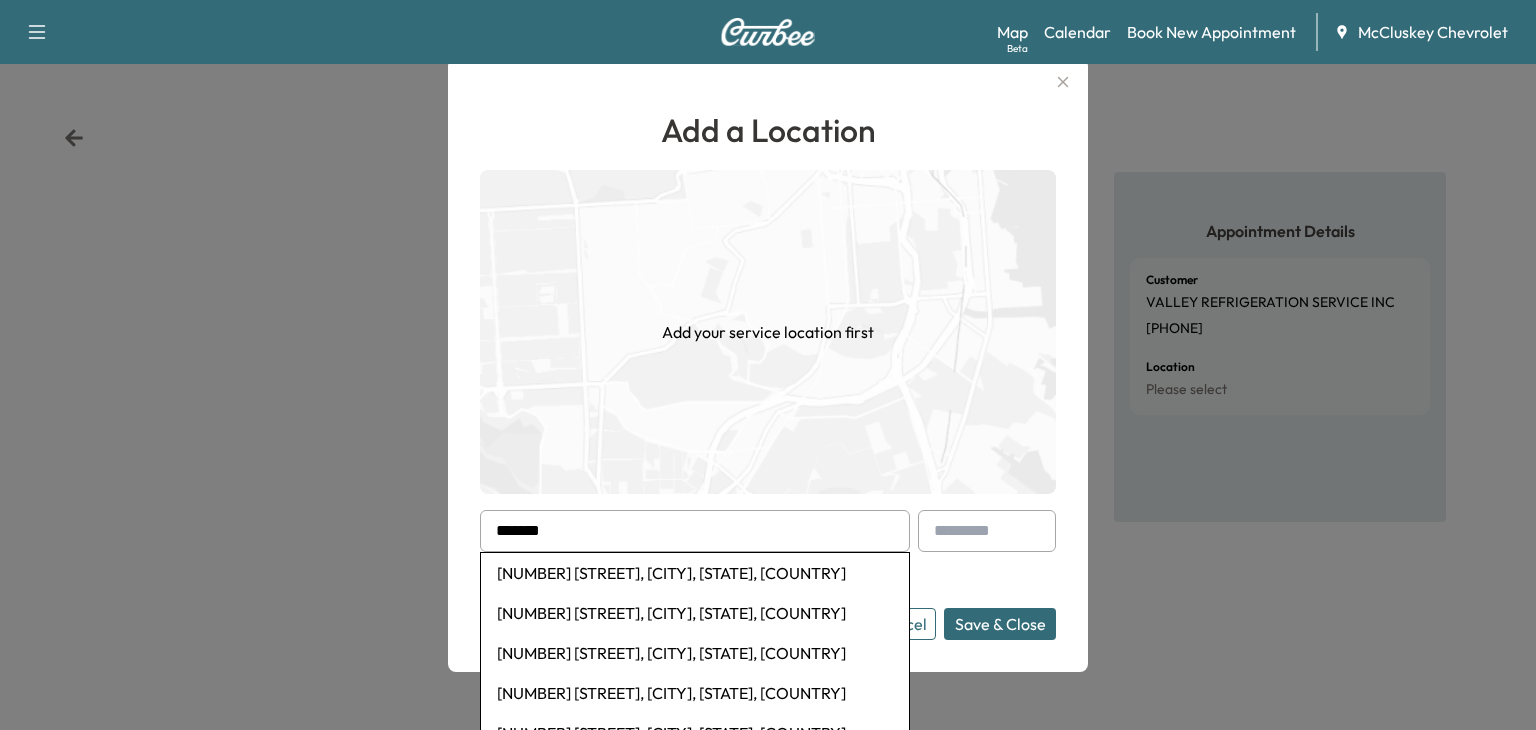 click on "[NUMBER] [STREET], [CITY], [STATE], [COUNTRY]" at bounding box center [695, 573] 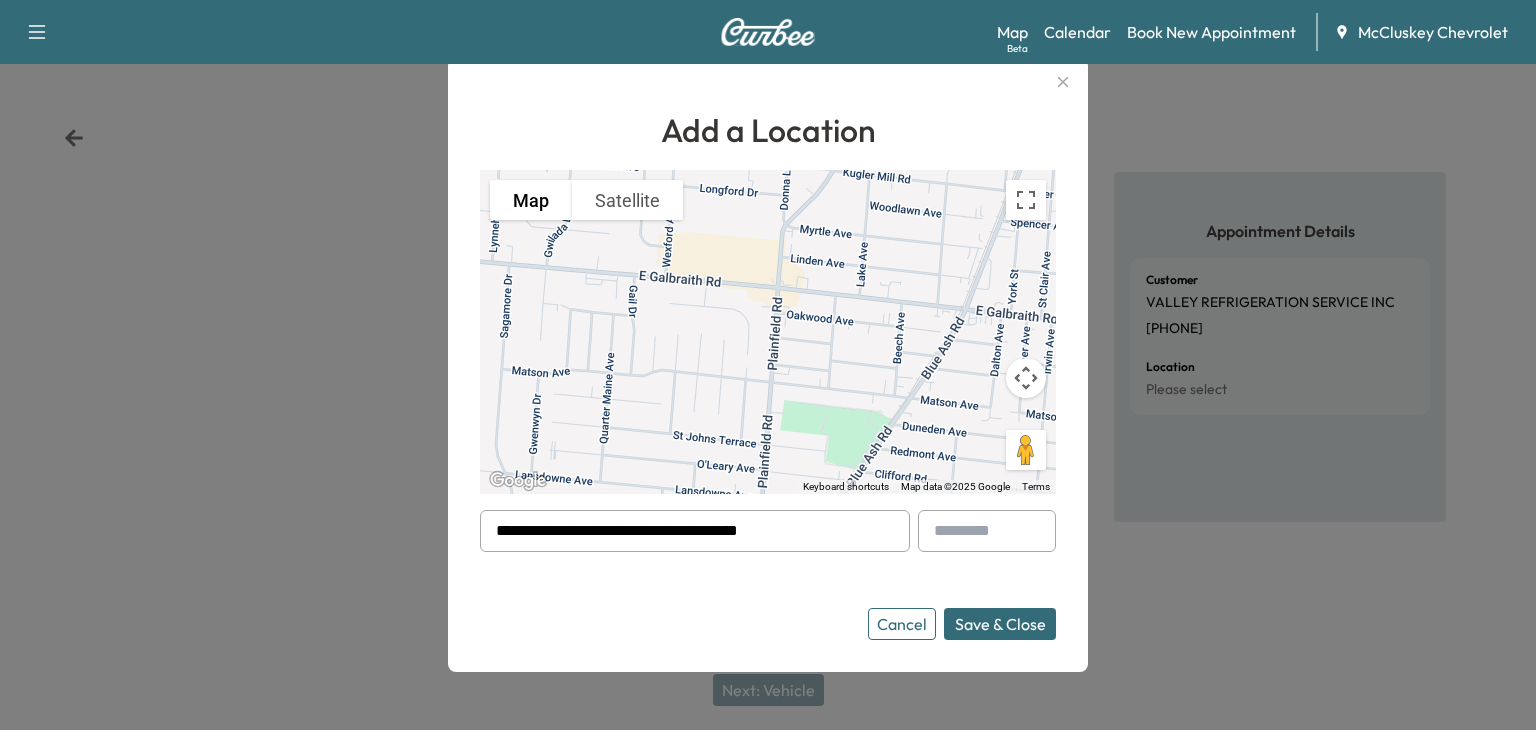 click on "Save & Close" at bounding box center [1000, 624] 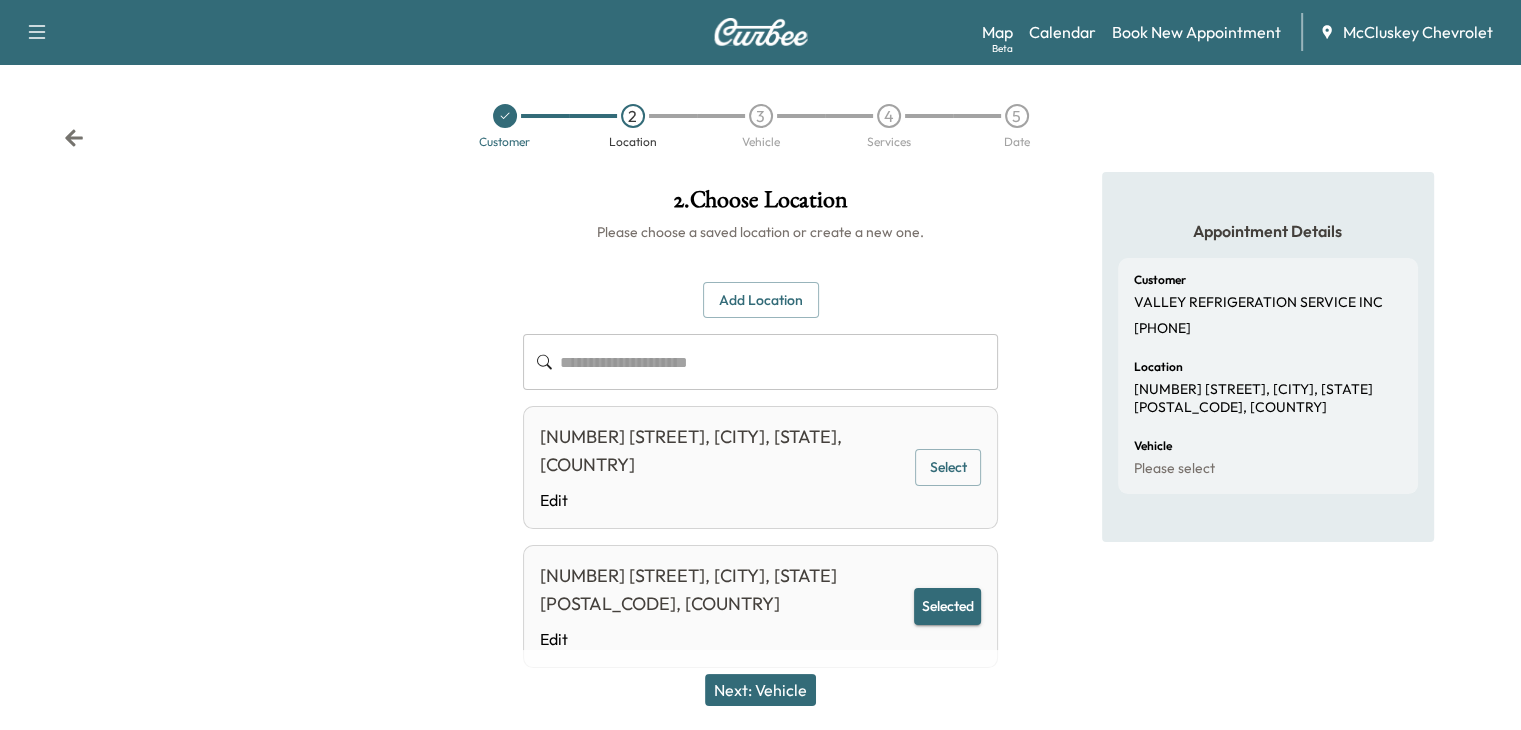 click on "Next: Vehicle" at bounding box center [760, 690] 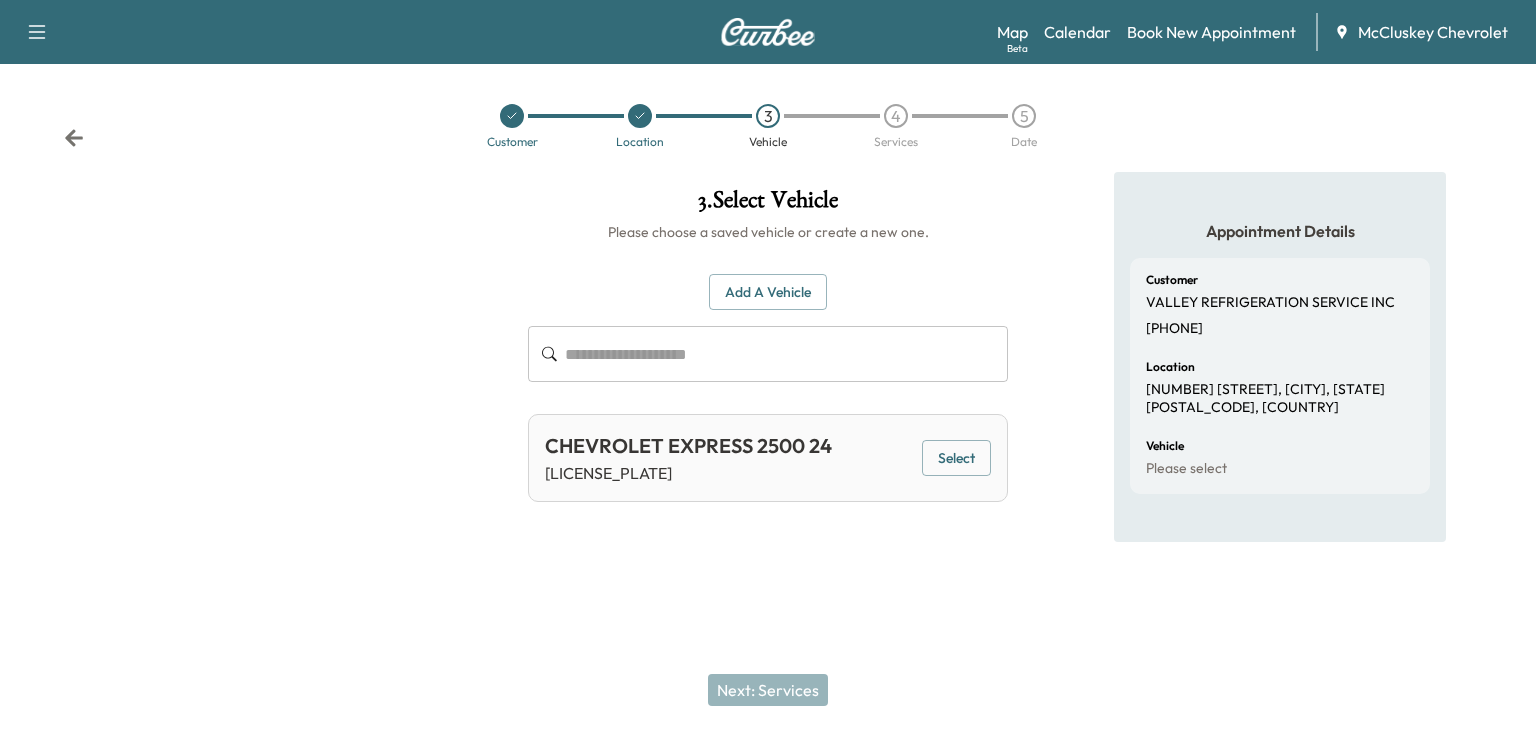 click at bounding box center (786, 354) 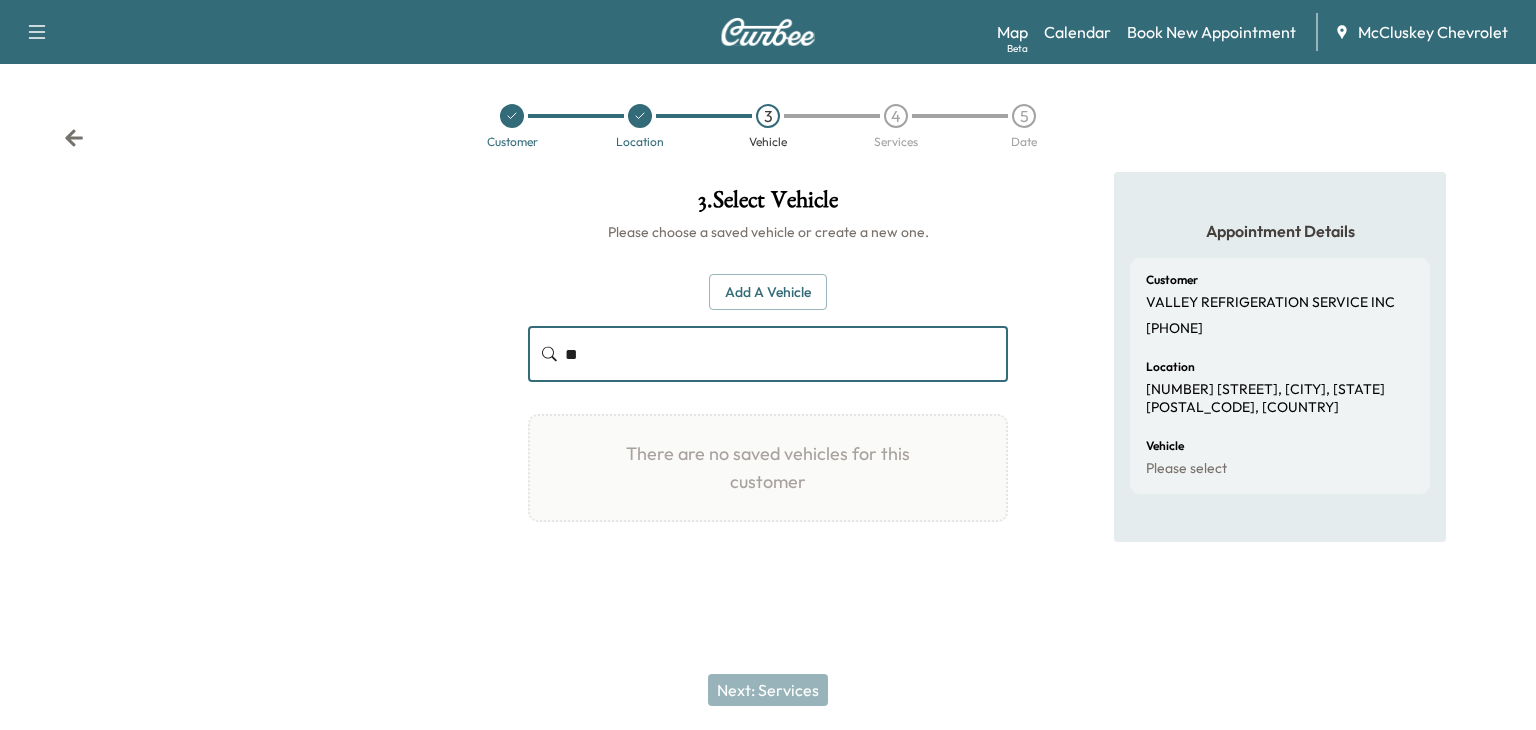 type on "*" 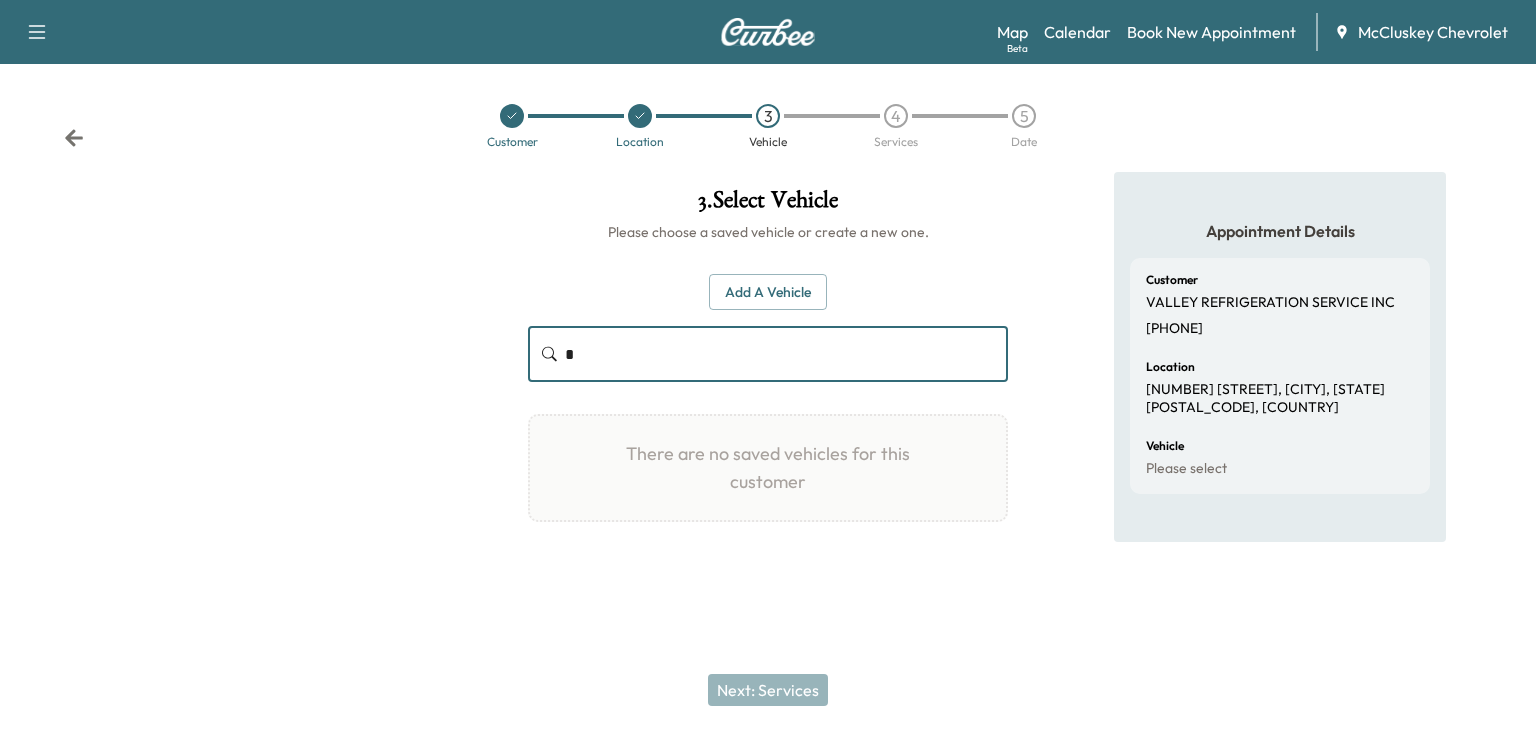 type 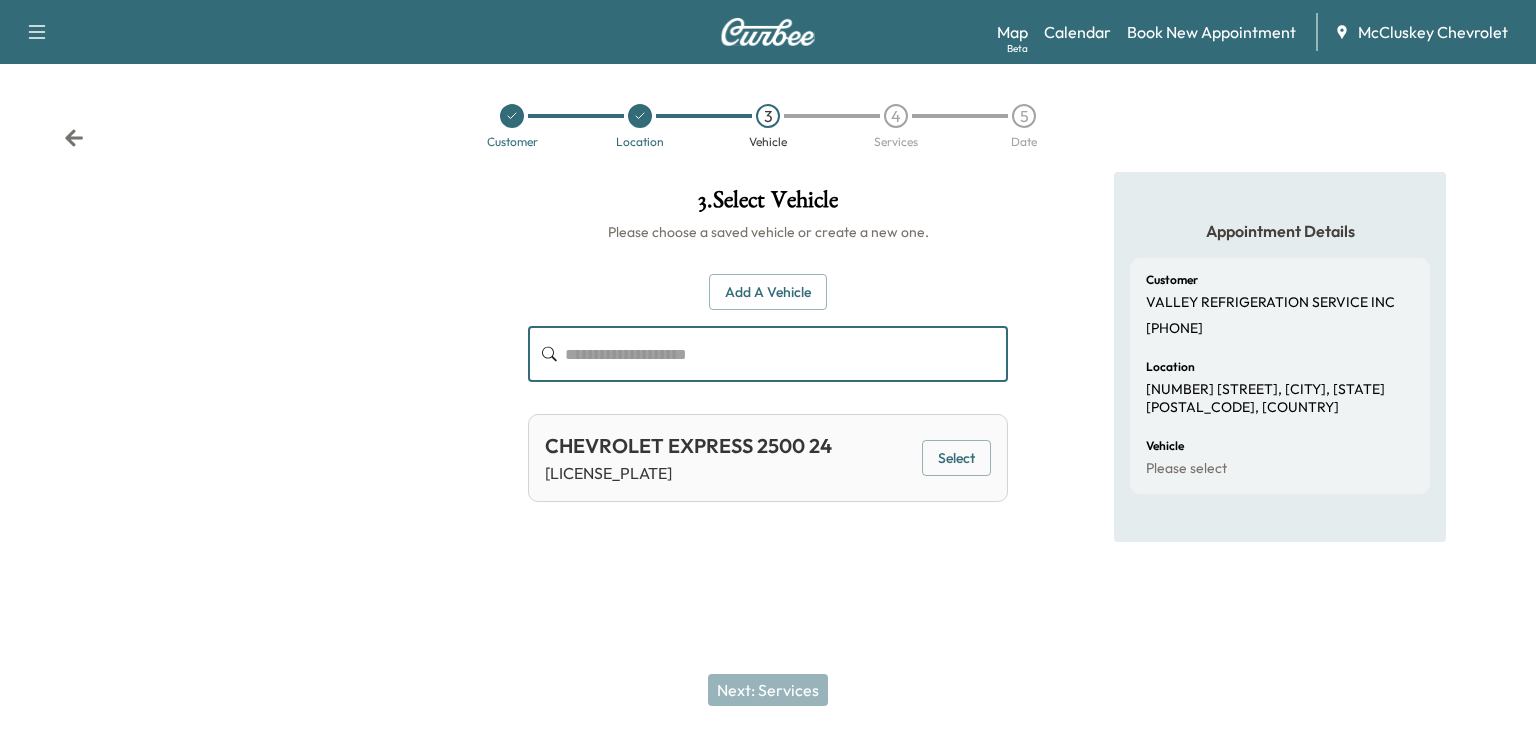 click on "Add a Vehicle" at bounding box center (768, 292) 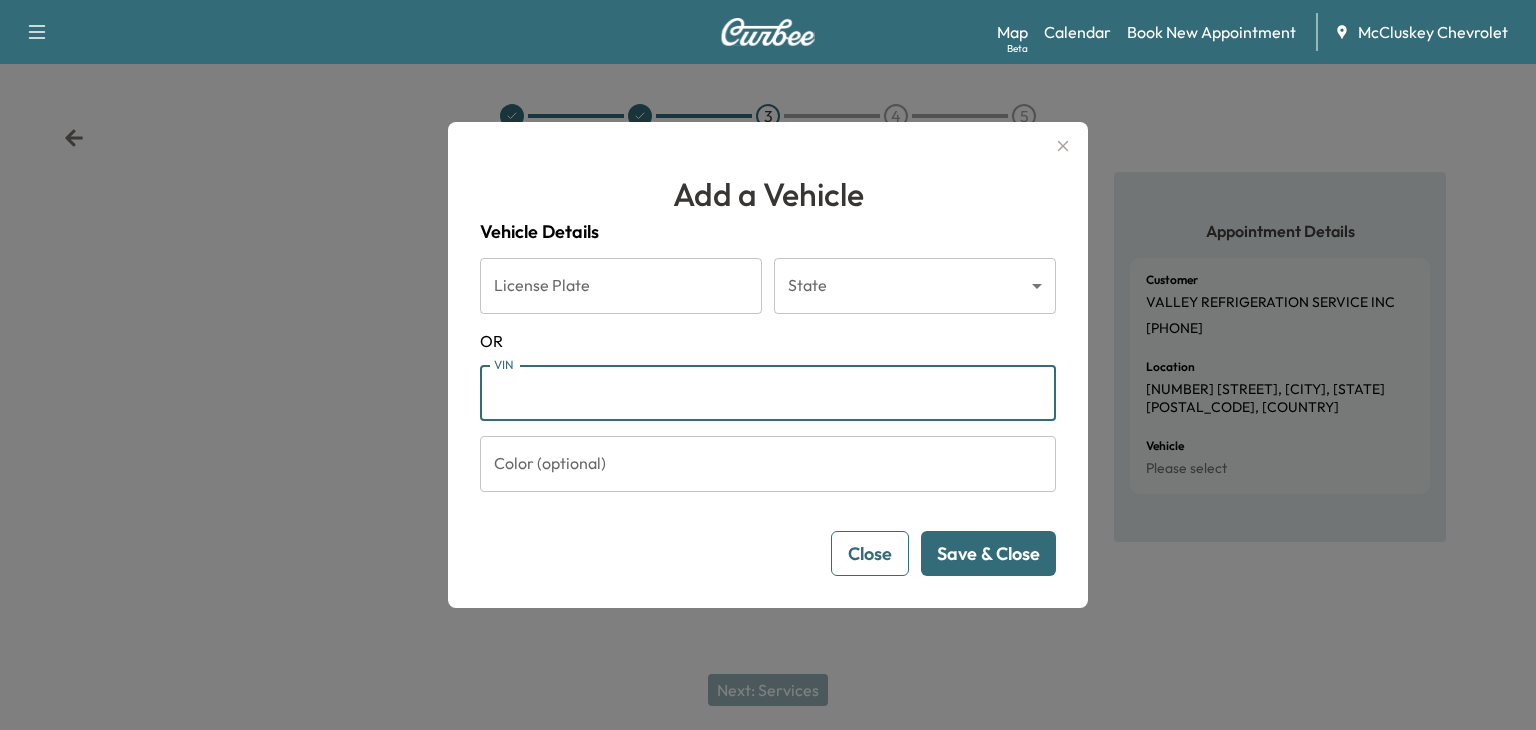 paste on "**********" 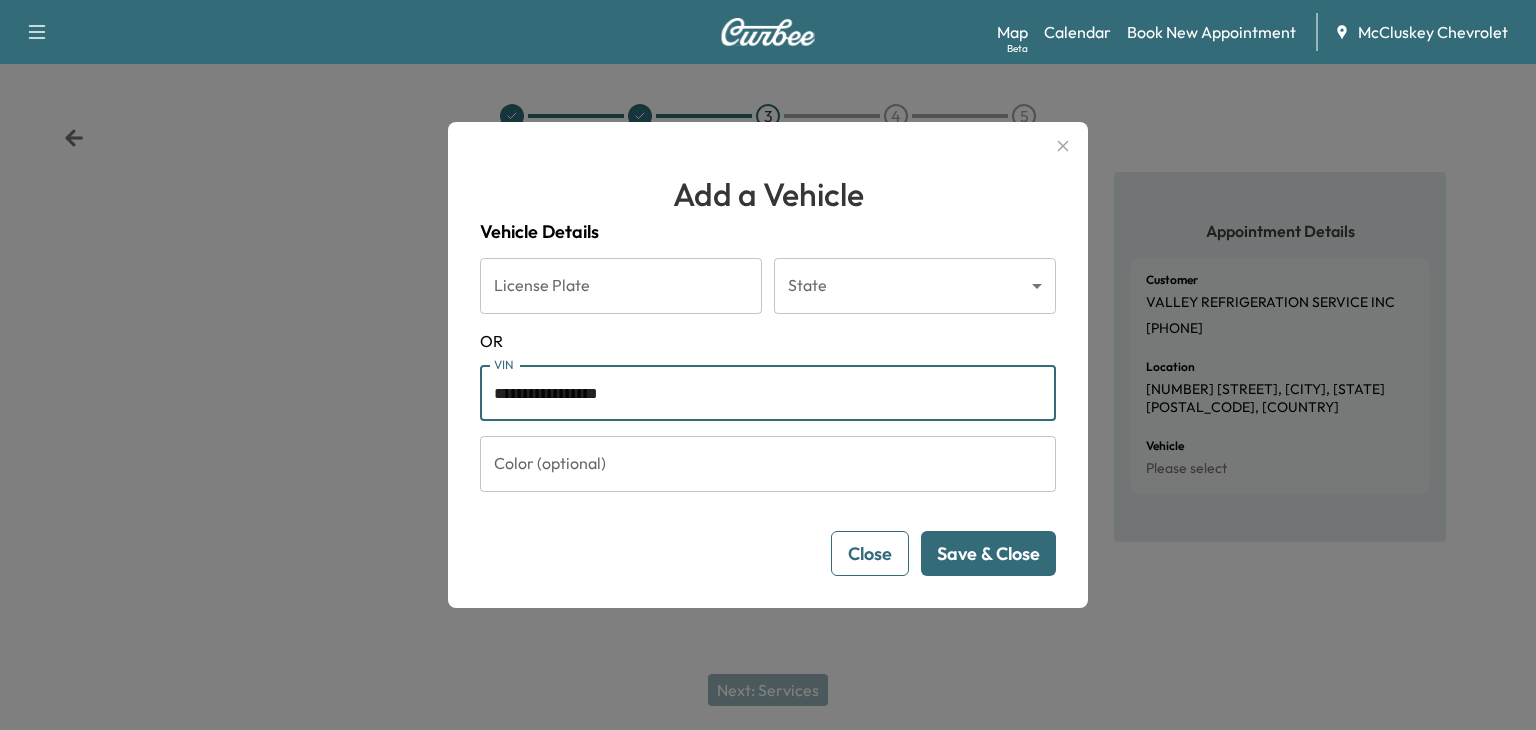 type on "**********" 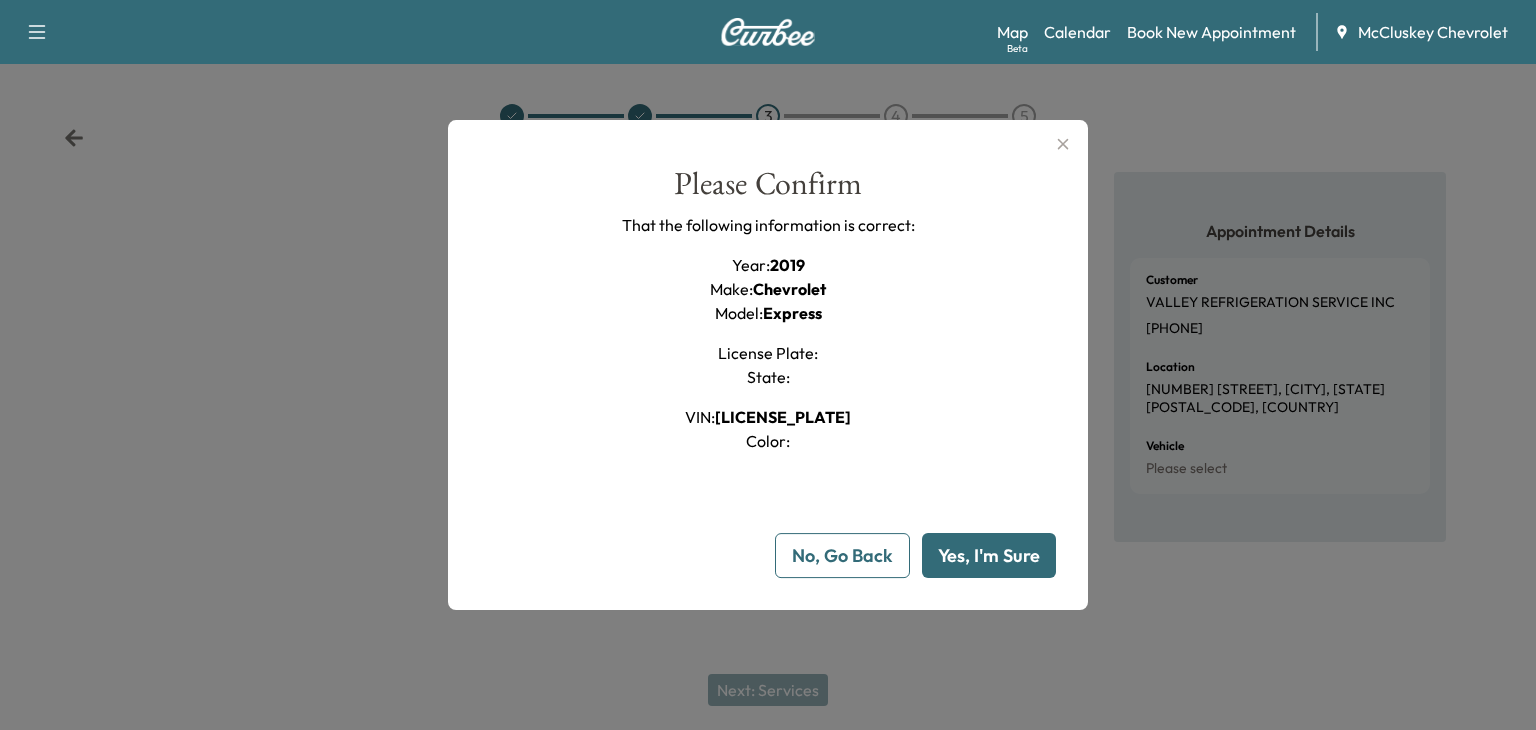 click on "Yes, I'm Sure" at bounding box center [989, 555] 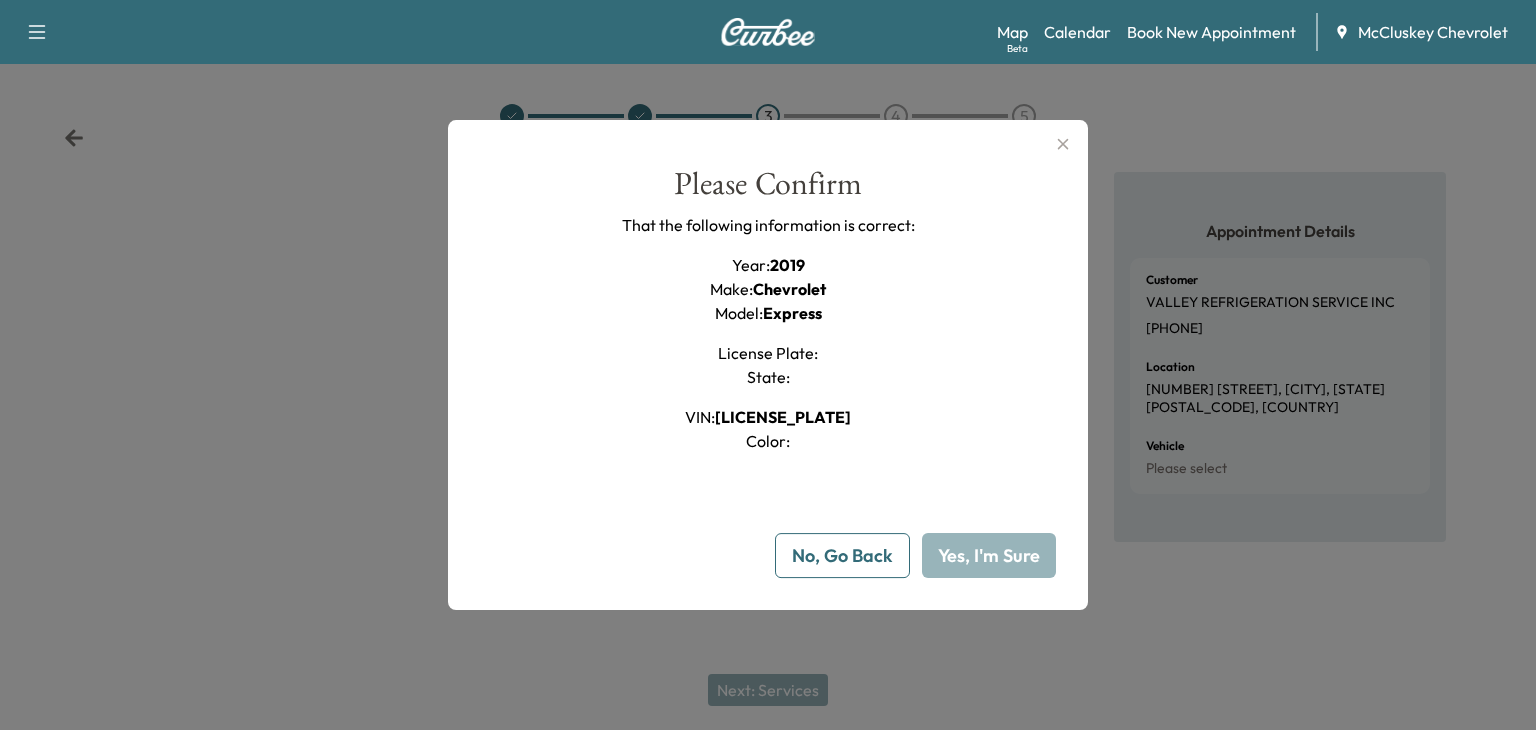 type 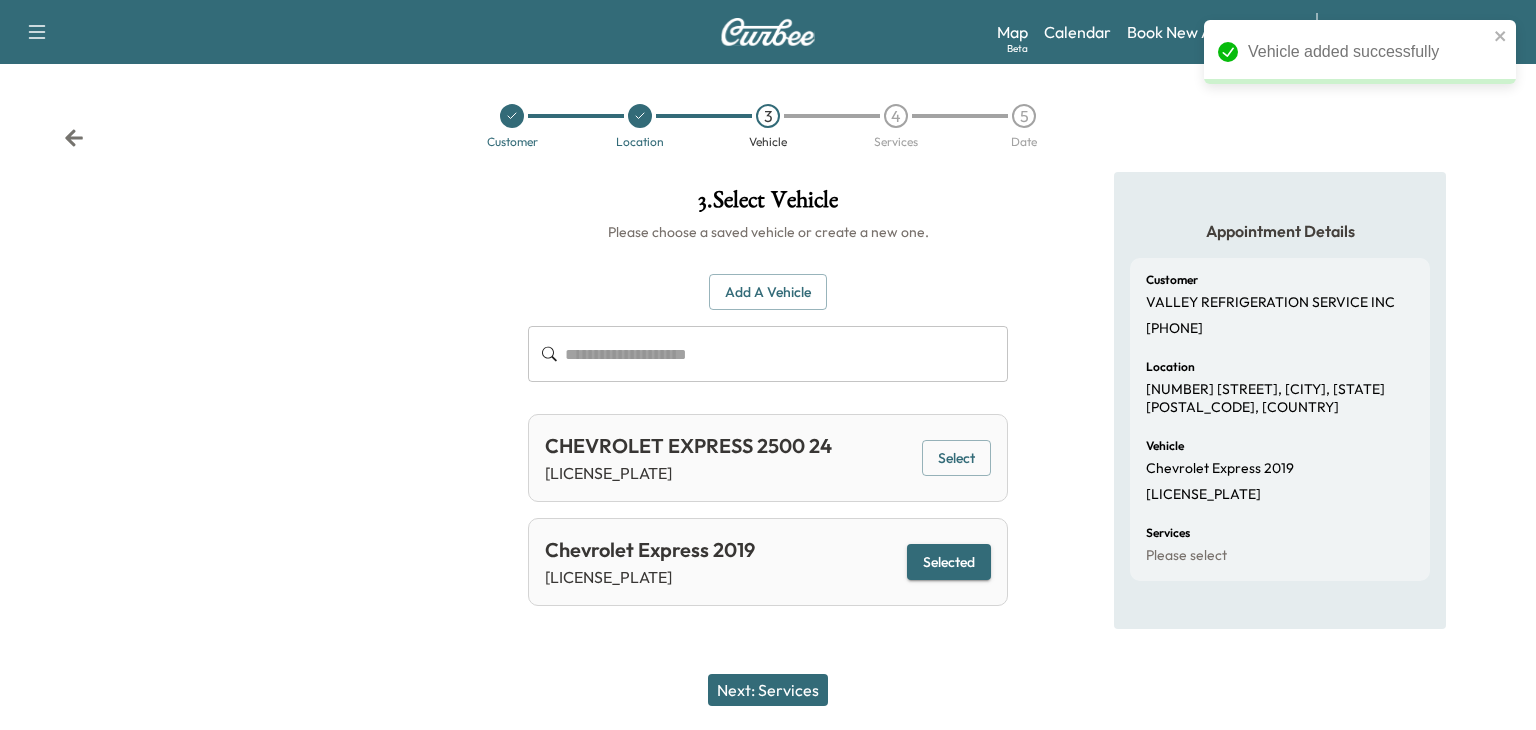 click on "Next: Services" at bounding box center (768, 690) 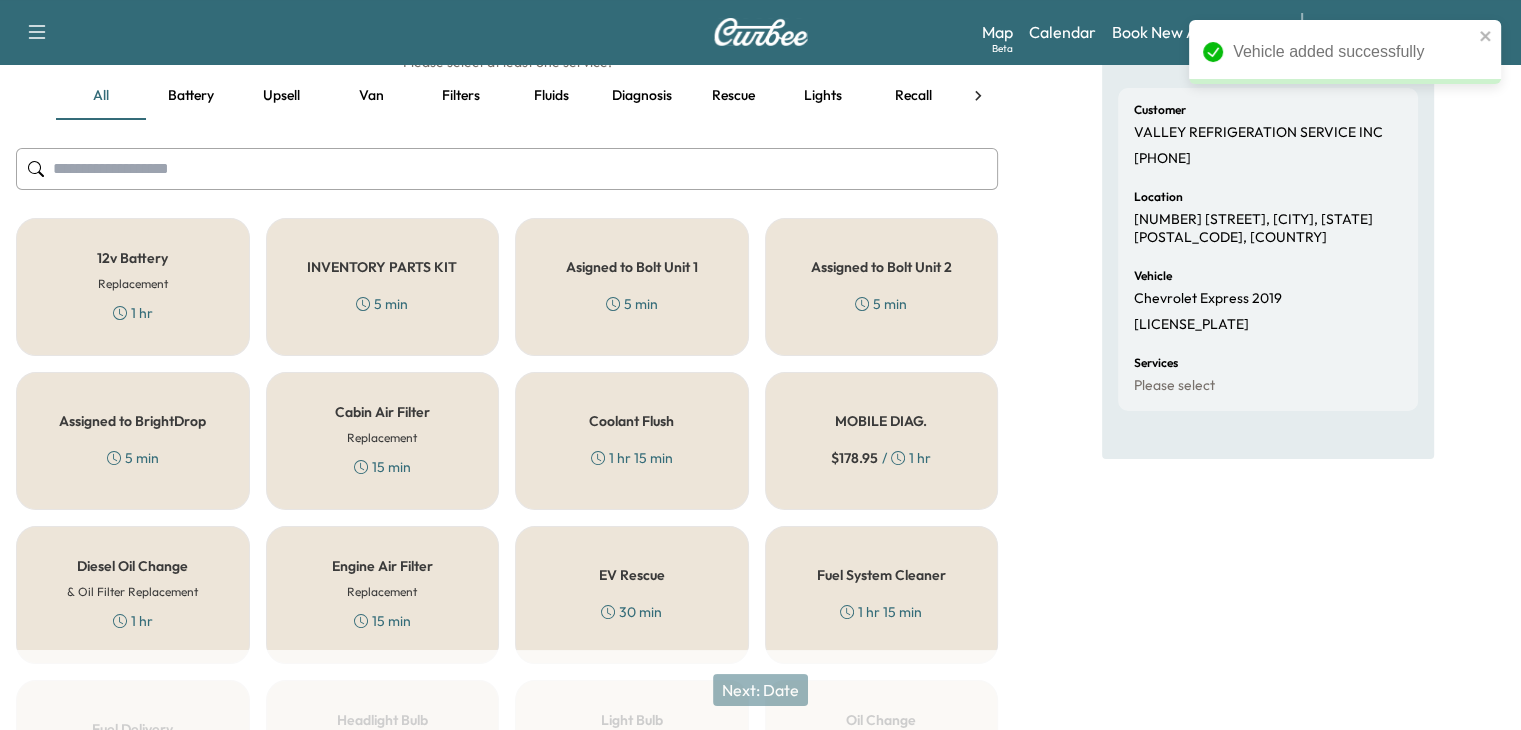 scroll, scrollTop: 171, scrollLeft: 0, axis: vertical 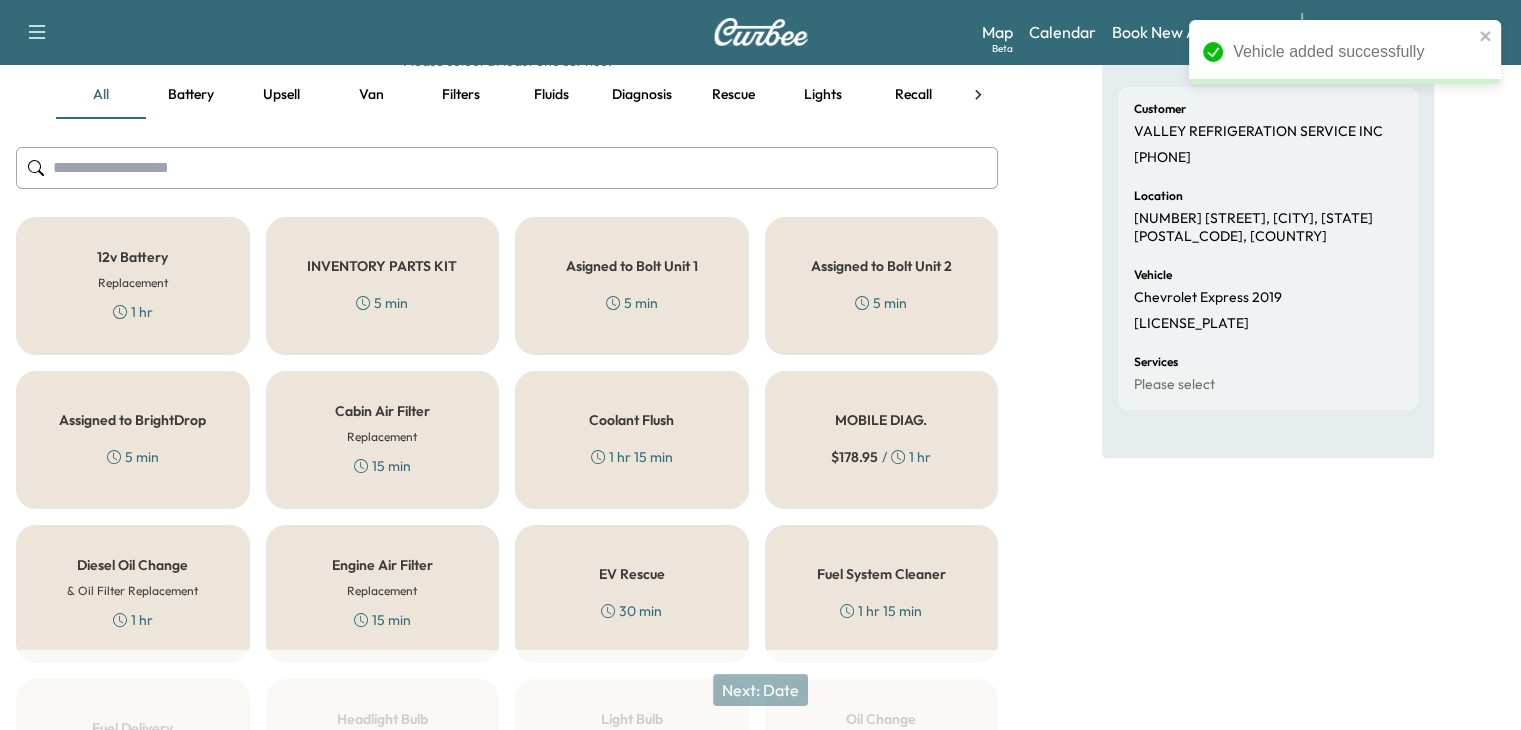 click on "Assigned to BrightDrop 5 min" at bounding box center [133, 440] 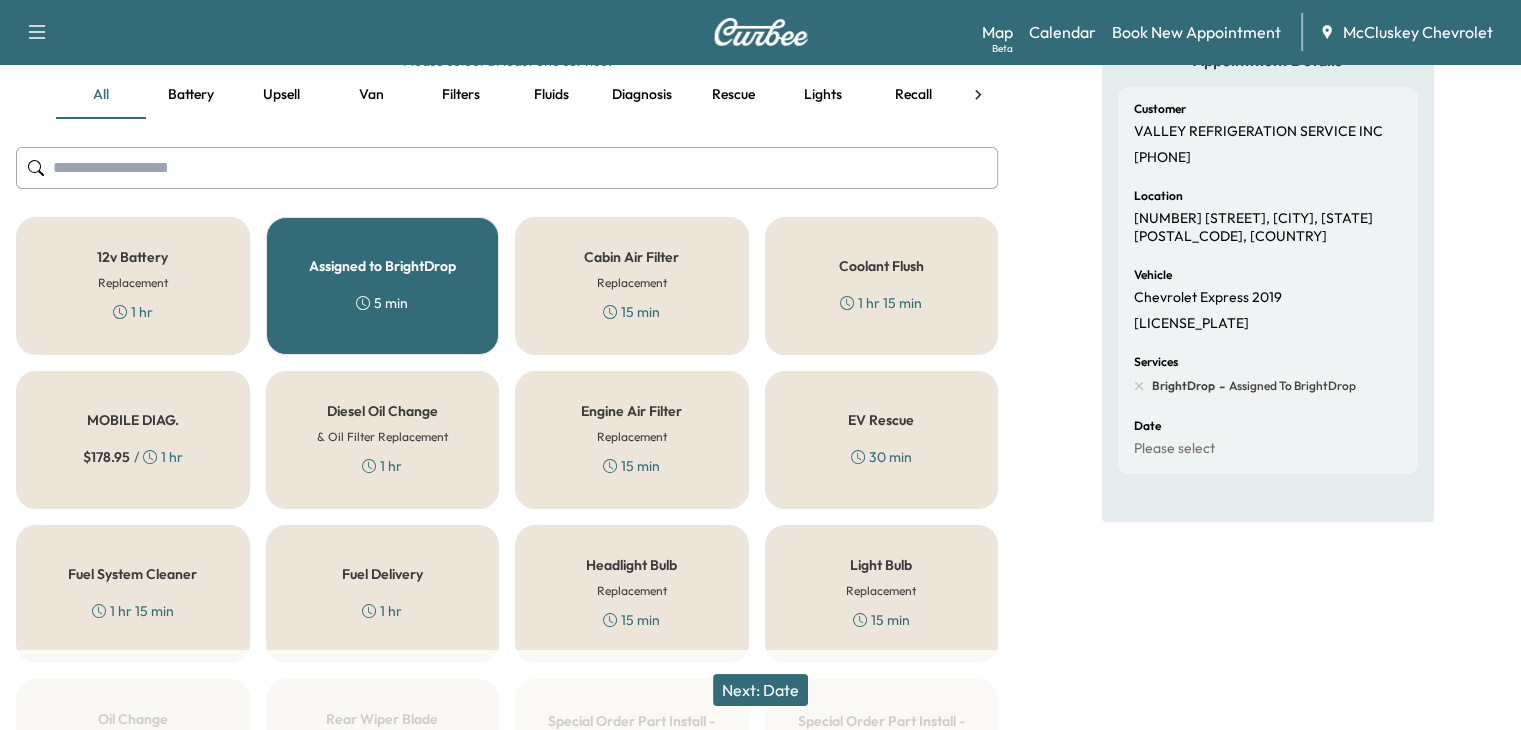 click on "MOBILE DIAG. $ 178.95 / 1 hr" at bounding box center (133, 440) 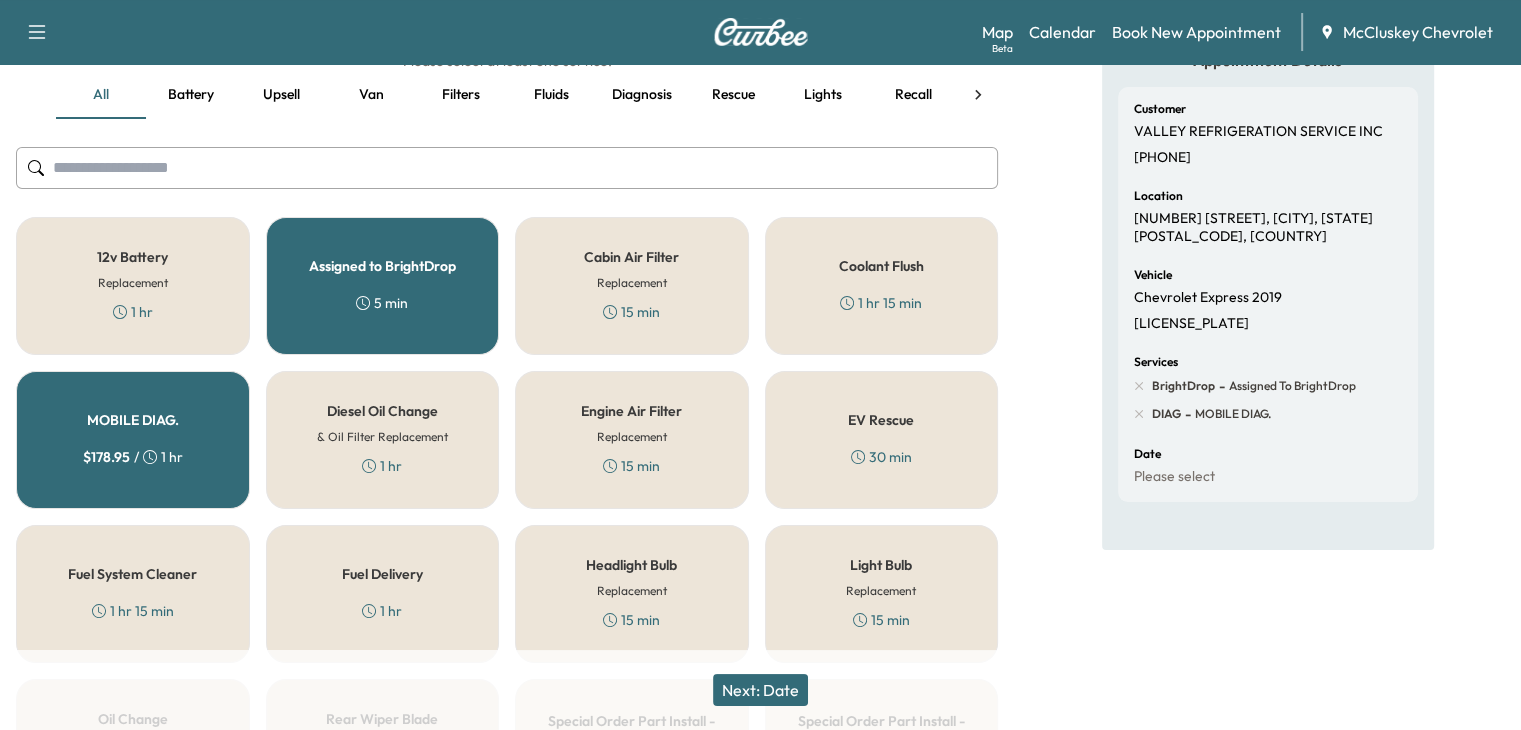 click on "Next: Date" at bounding box center (760, 690) 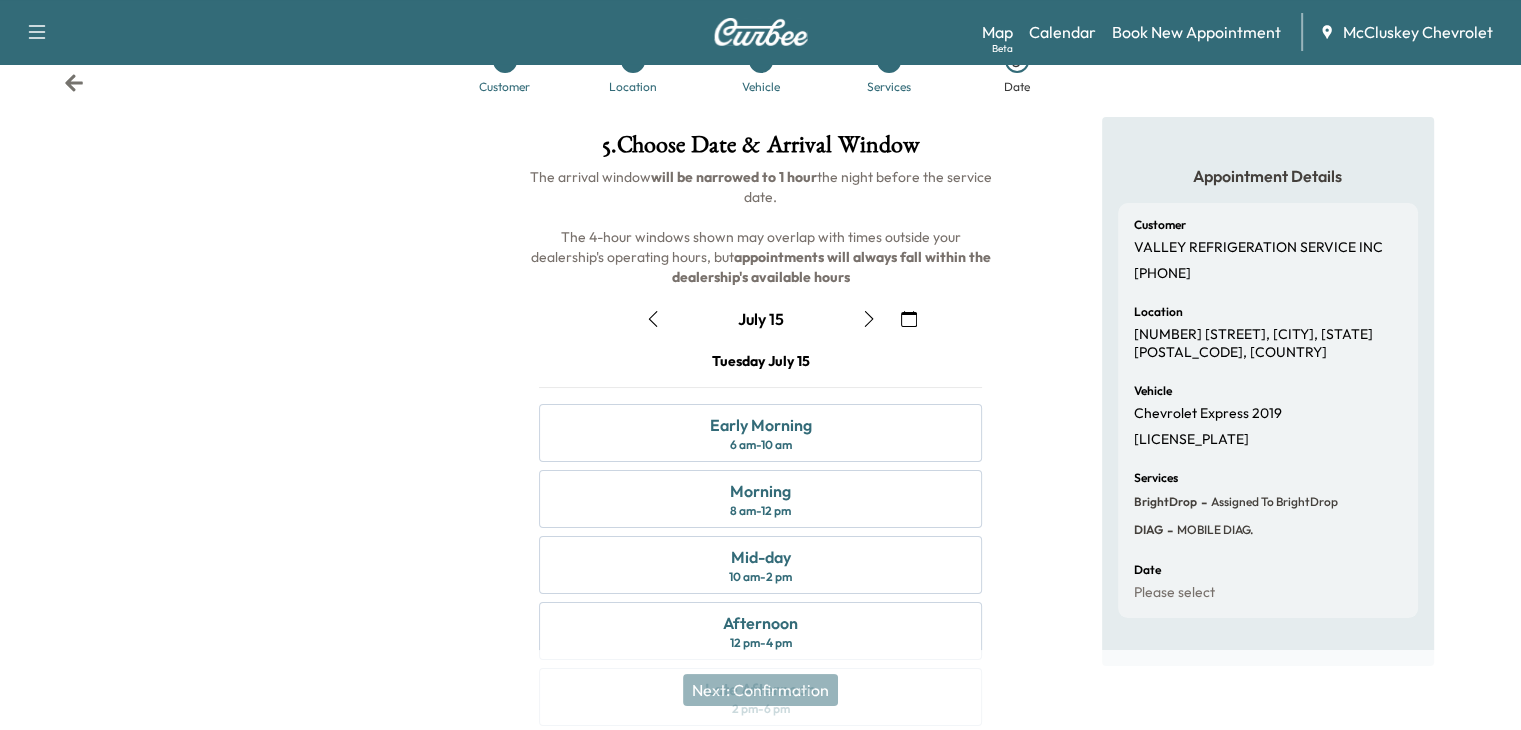 scroll, scrollTop: 171, scrollLeft: 0, axis: vertical 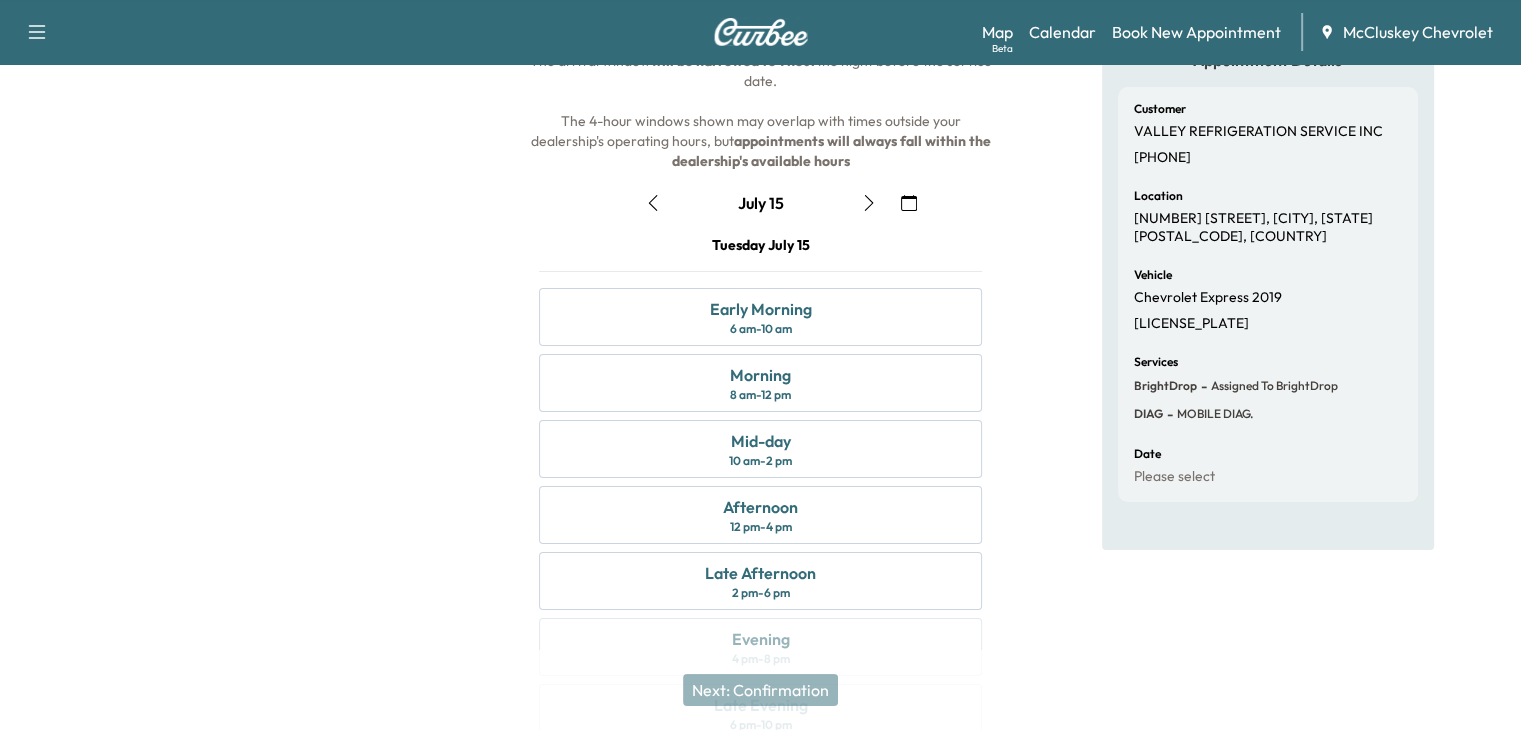 click at bounding box center [653, 203] 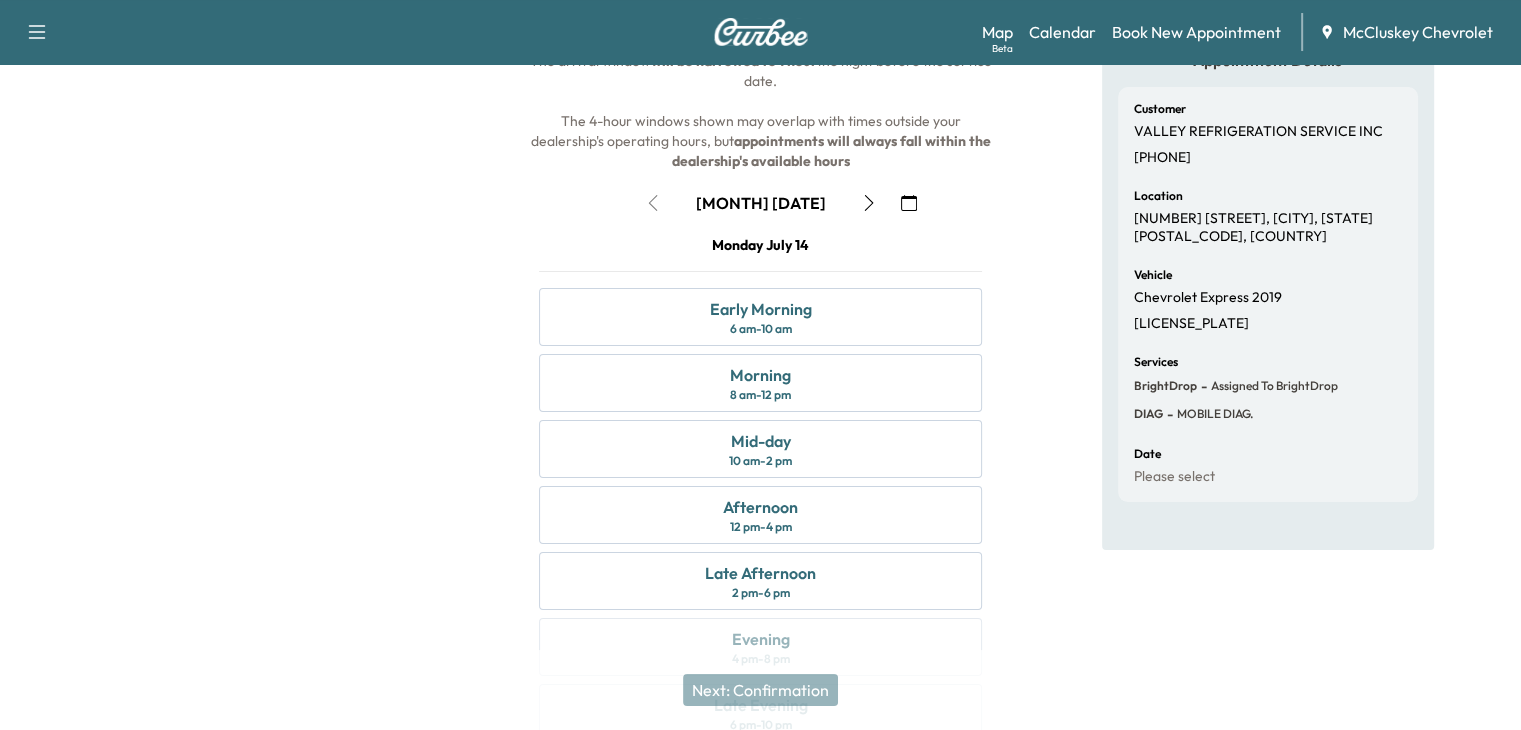 scroll, scrollTop: 196, scrollLeft: 0, axis: vertical 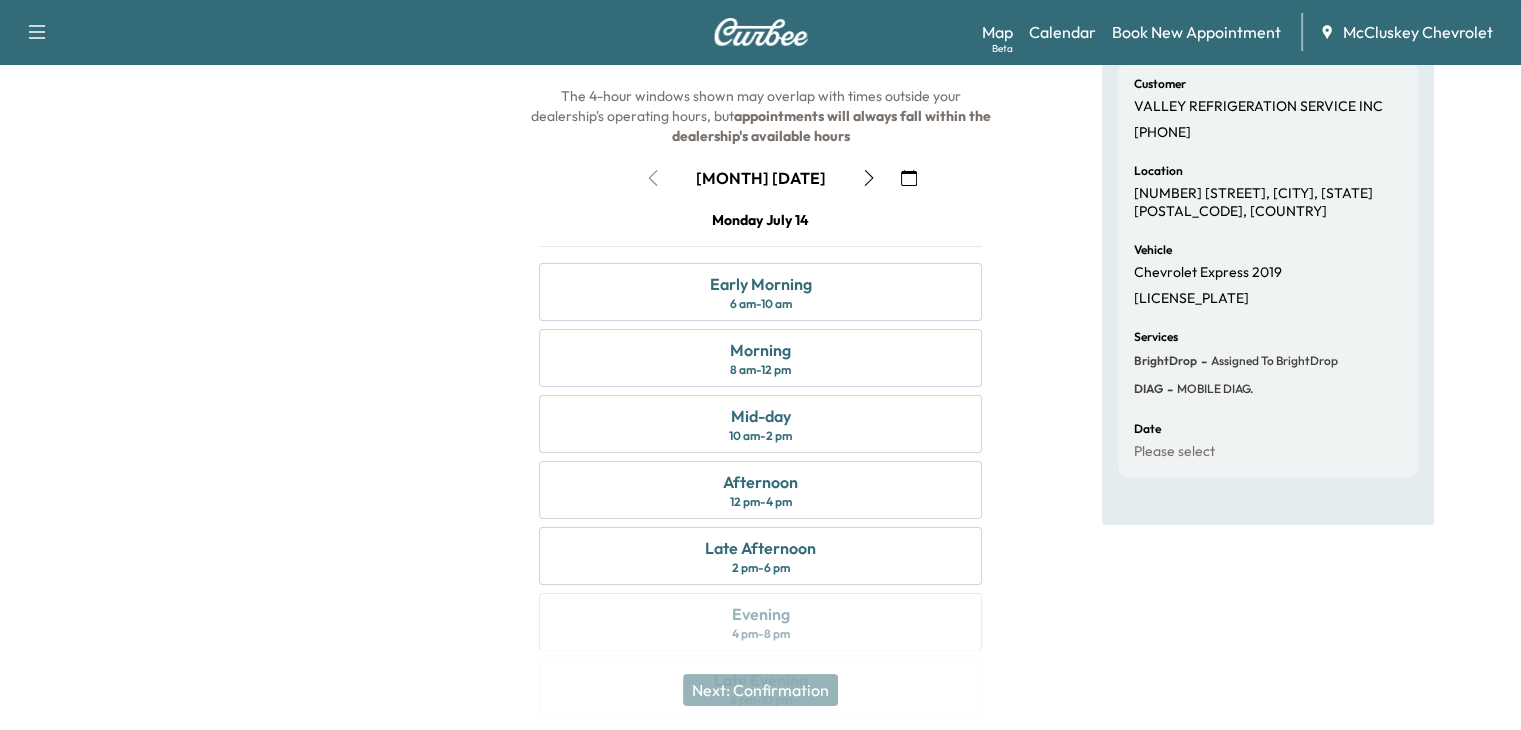 click on "[DAY] [MONTH] [DATE] [TIME]  -  [TIME] [TIME]  -  [TIME] [TIME]  -  [TIME] [TIME]  -  [TIME] [TIME]  -  [TIME] [TIME]  -  [TIME]" at bounding box center (760, 467) 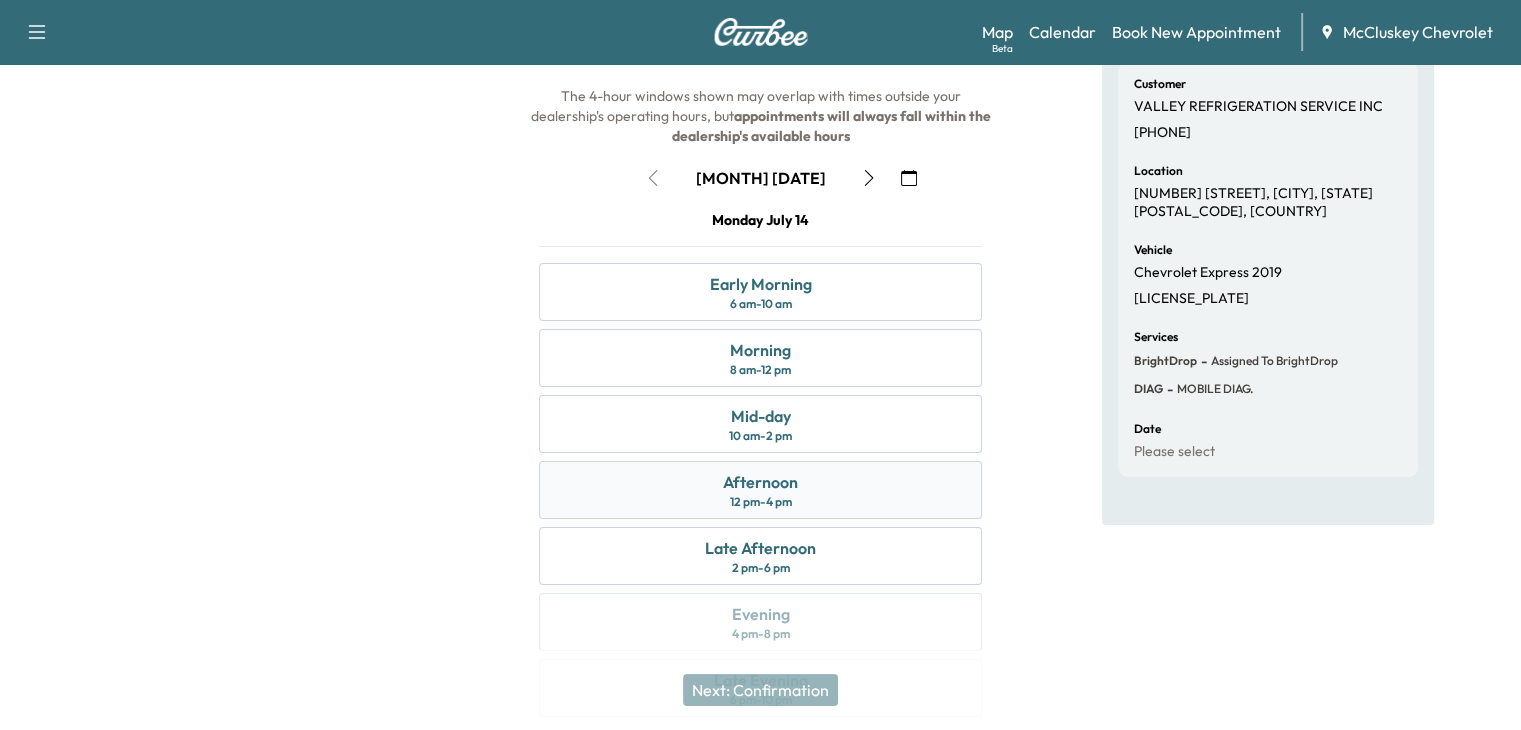 click on "Afternoon" at bounding box center (760, 482) 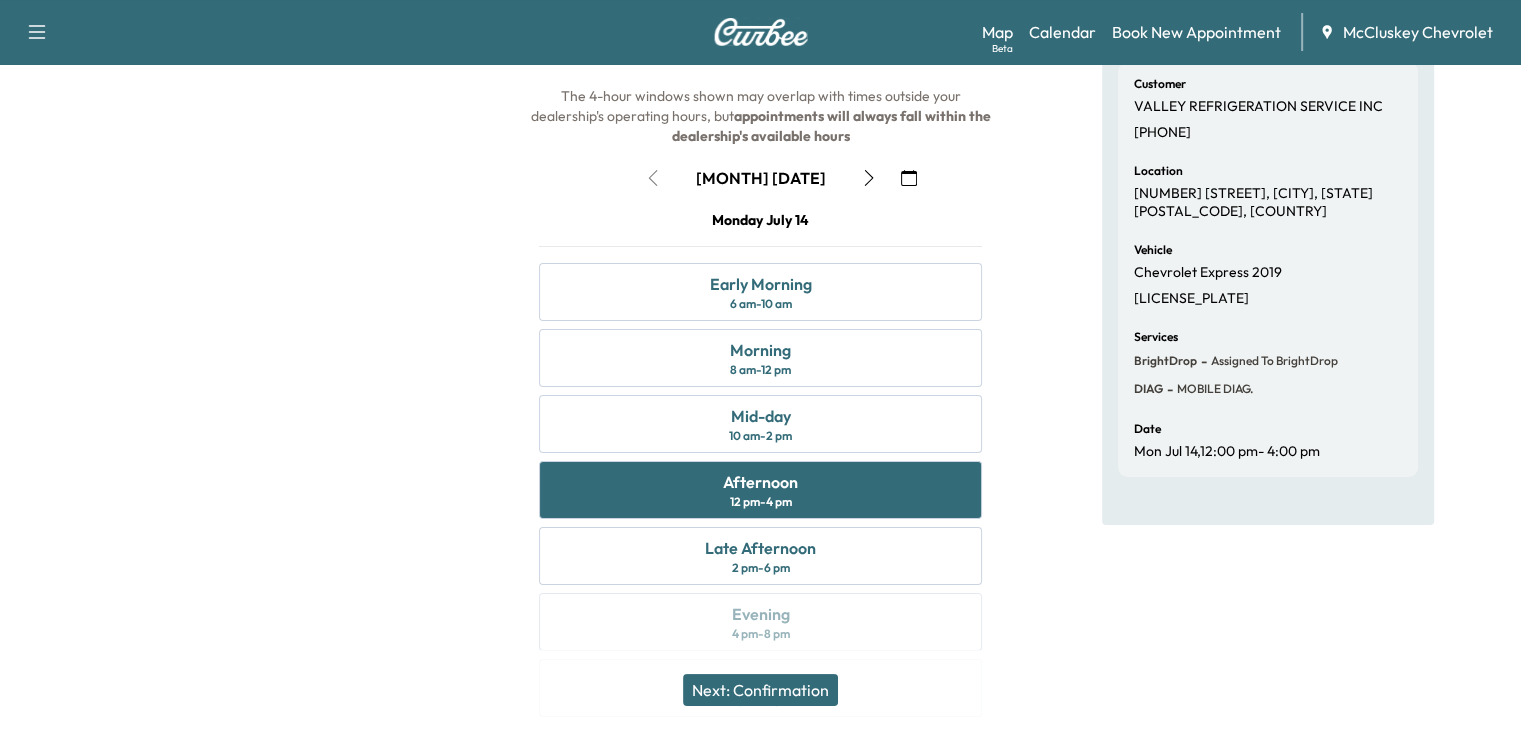 click on "Next: Confirmation" at bounding box center (760, 690) 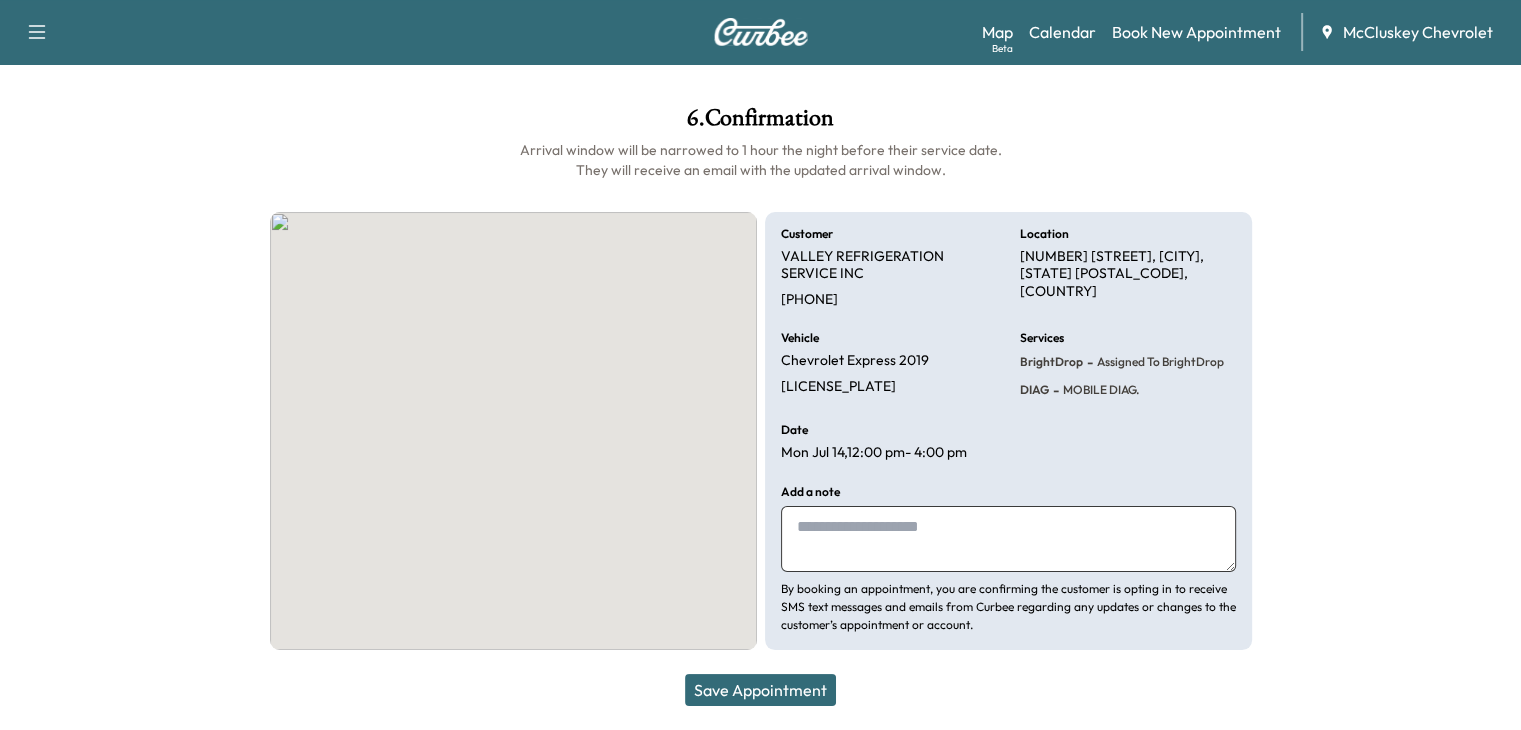 scroll, scrollTop: 81, scrollLeft: 0, axis: vertical 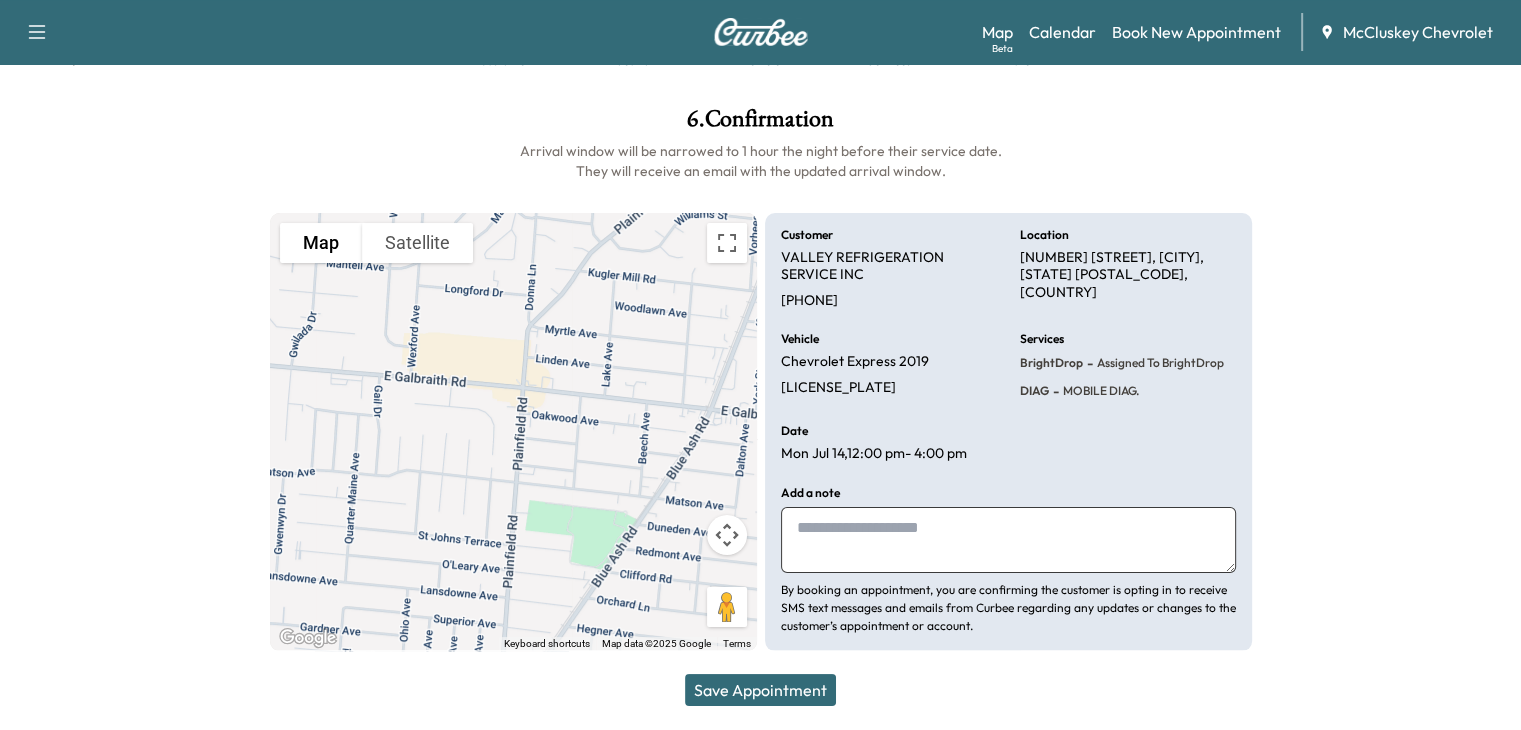 click at bounding box center (1008, 540) 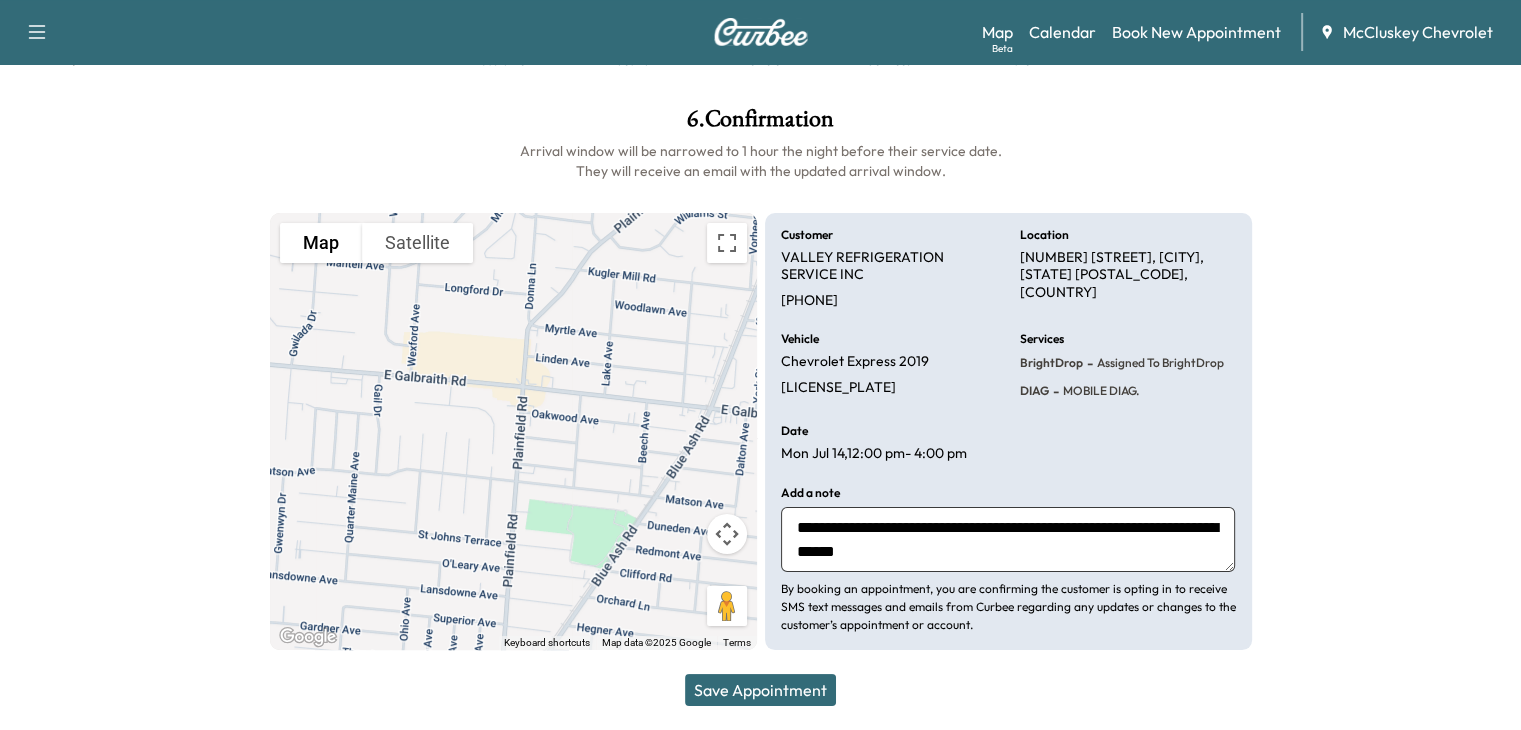 type on "**********" 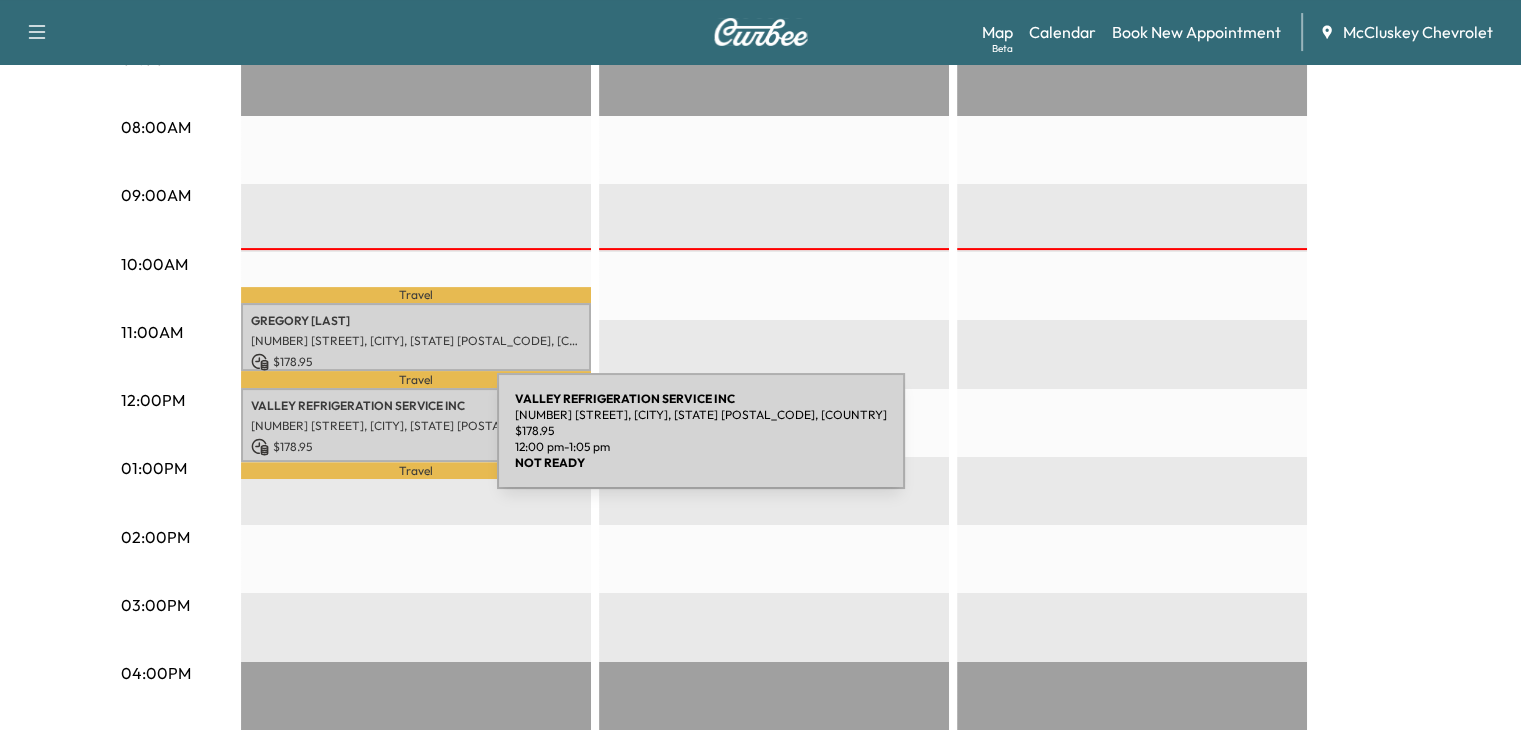 scroll, scrollTop: 424, scrollLeft: 0, axis: vertical 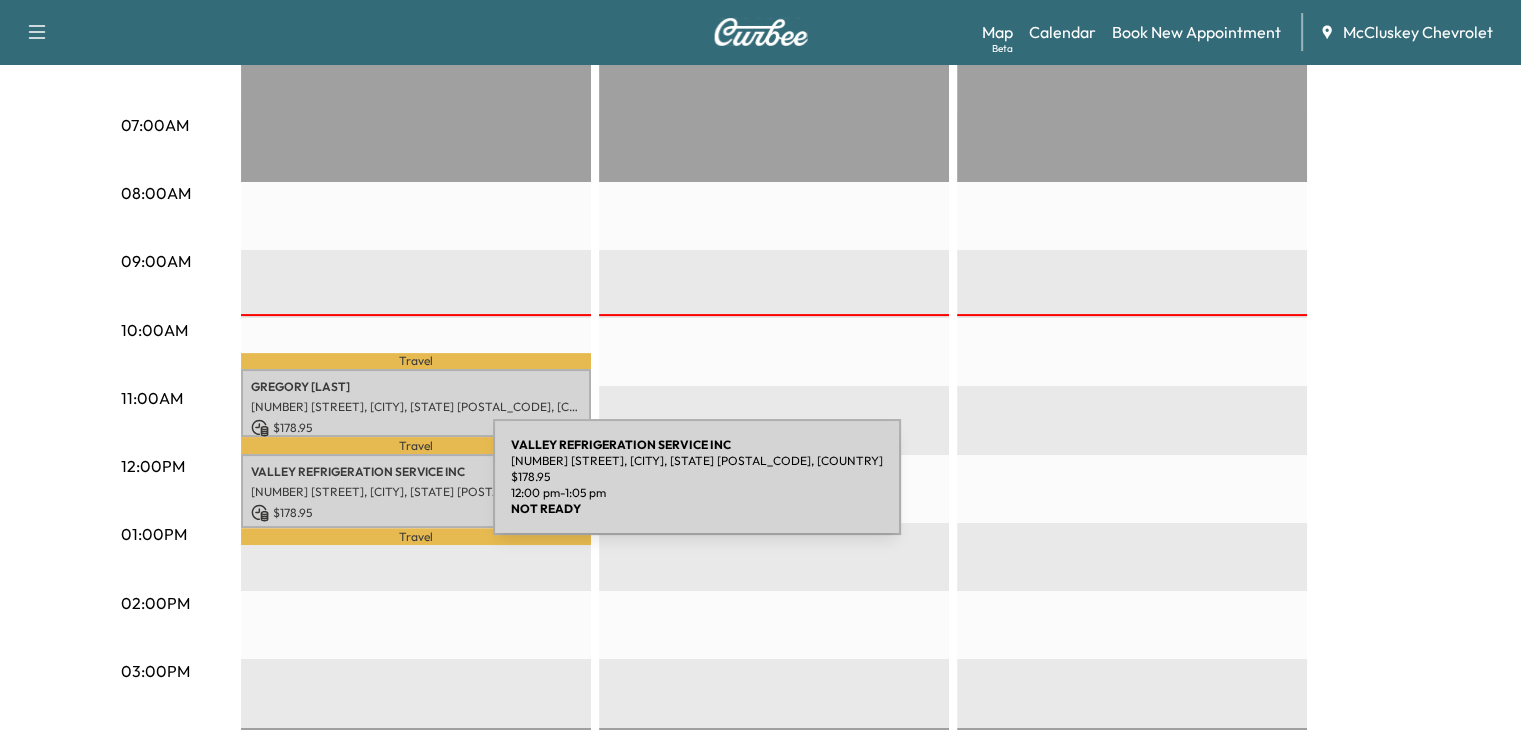 click on "[NUMBER] [STREET], [CITY], [STATE] [POSTAL_CODE], [COUNTRY]" at bounding box center [416, 492] 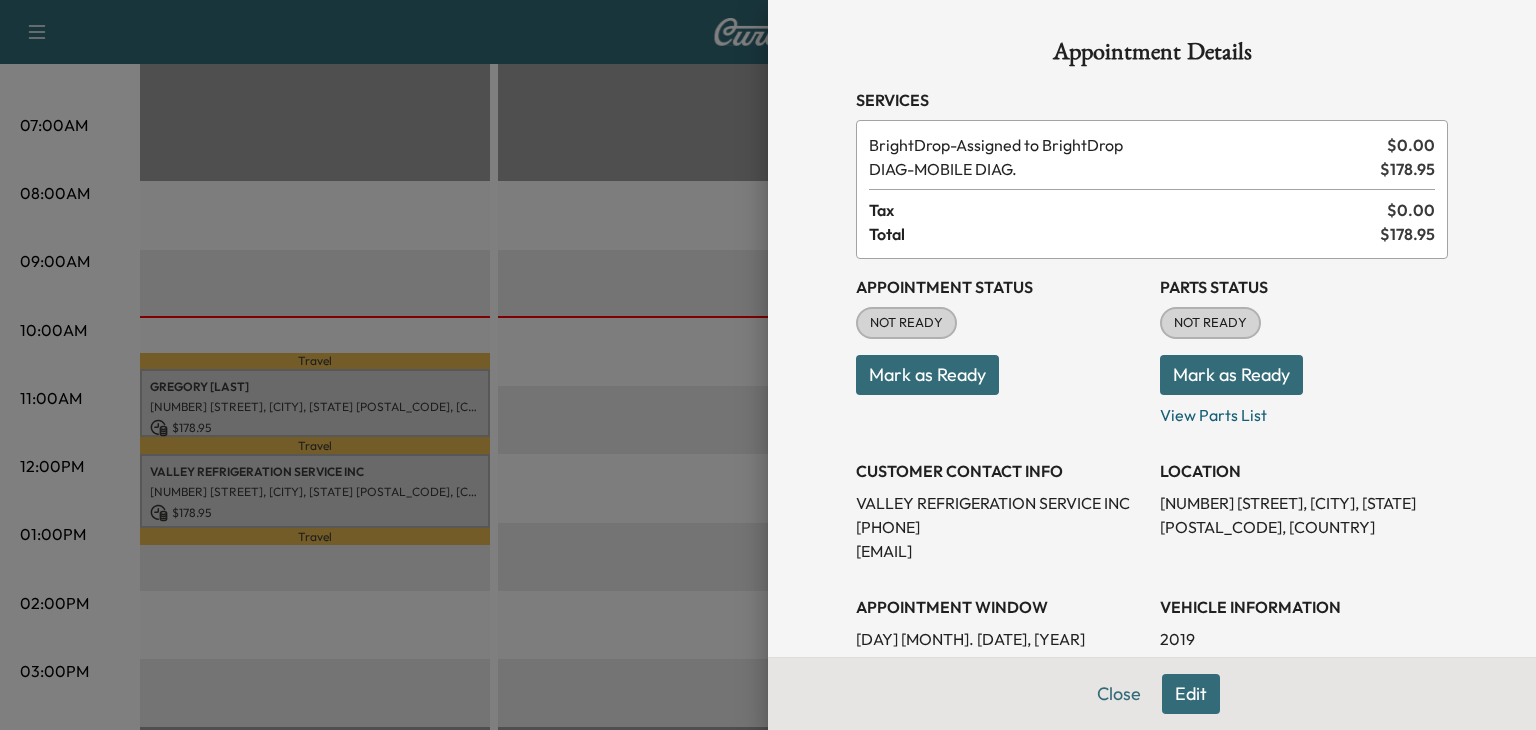 click at bounding box center (768, 365) 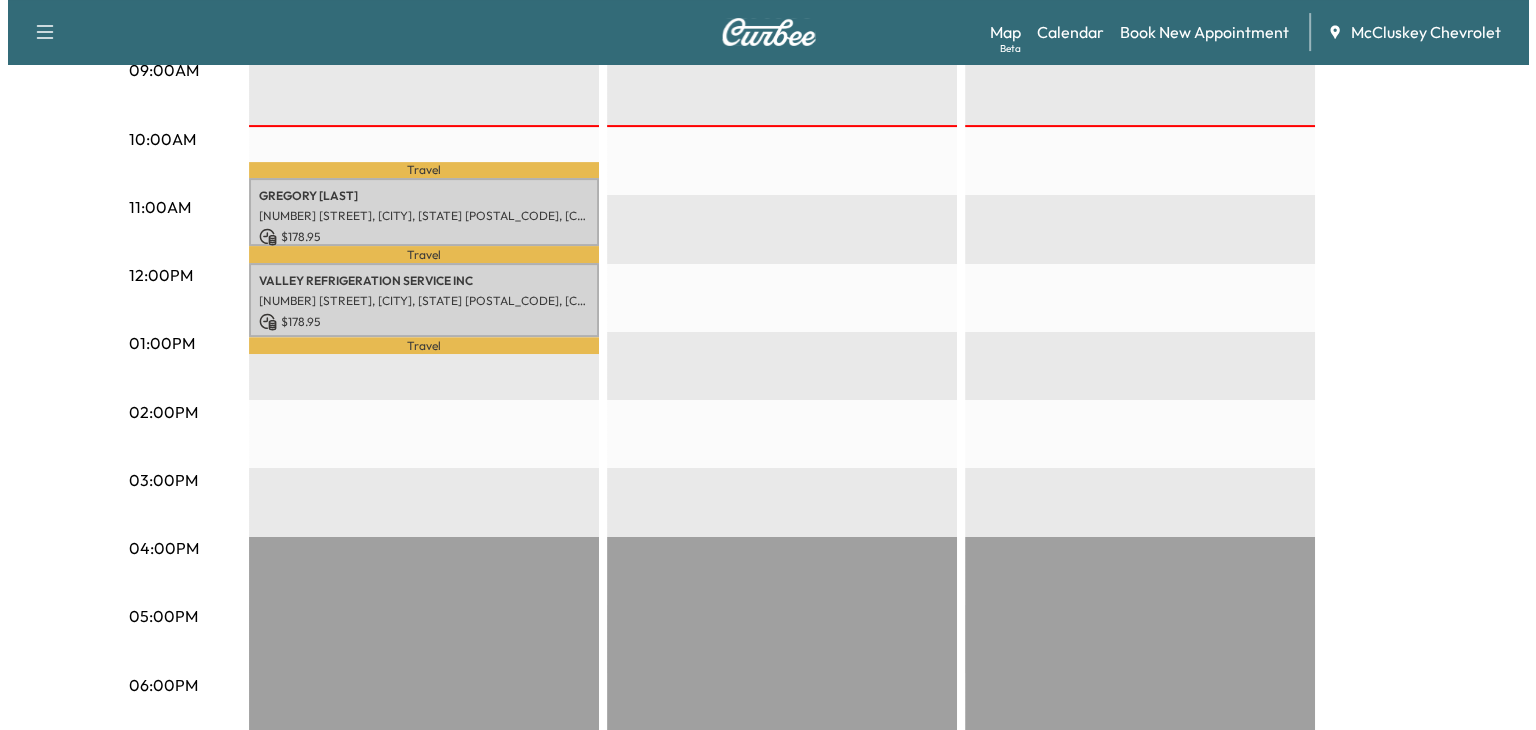 scroll, scrollTop: 612, scrollLeft: 0, axis: vertical 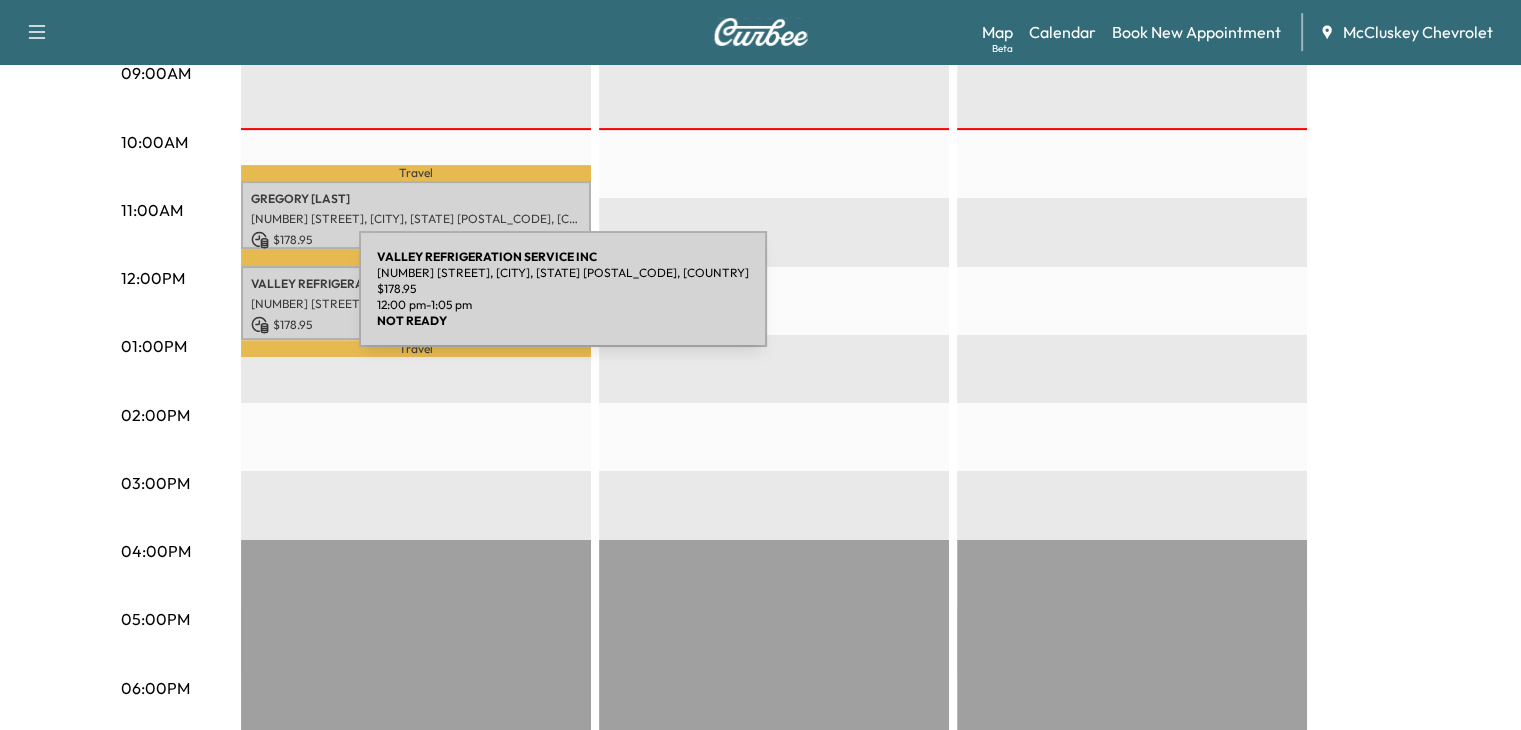 click on "[NUMBER] [STREET], [CITY], [STATE] [POSTAL_CODE], [COUNTRY]" at bounding box center (416, 304) 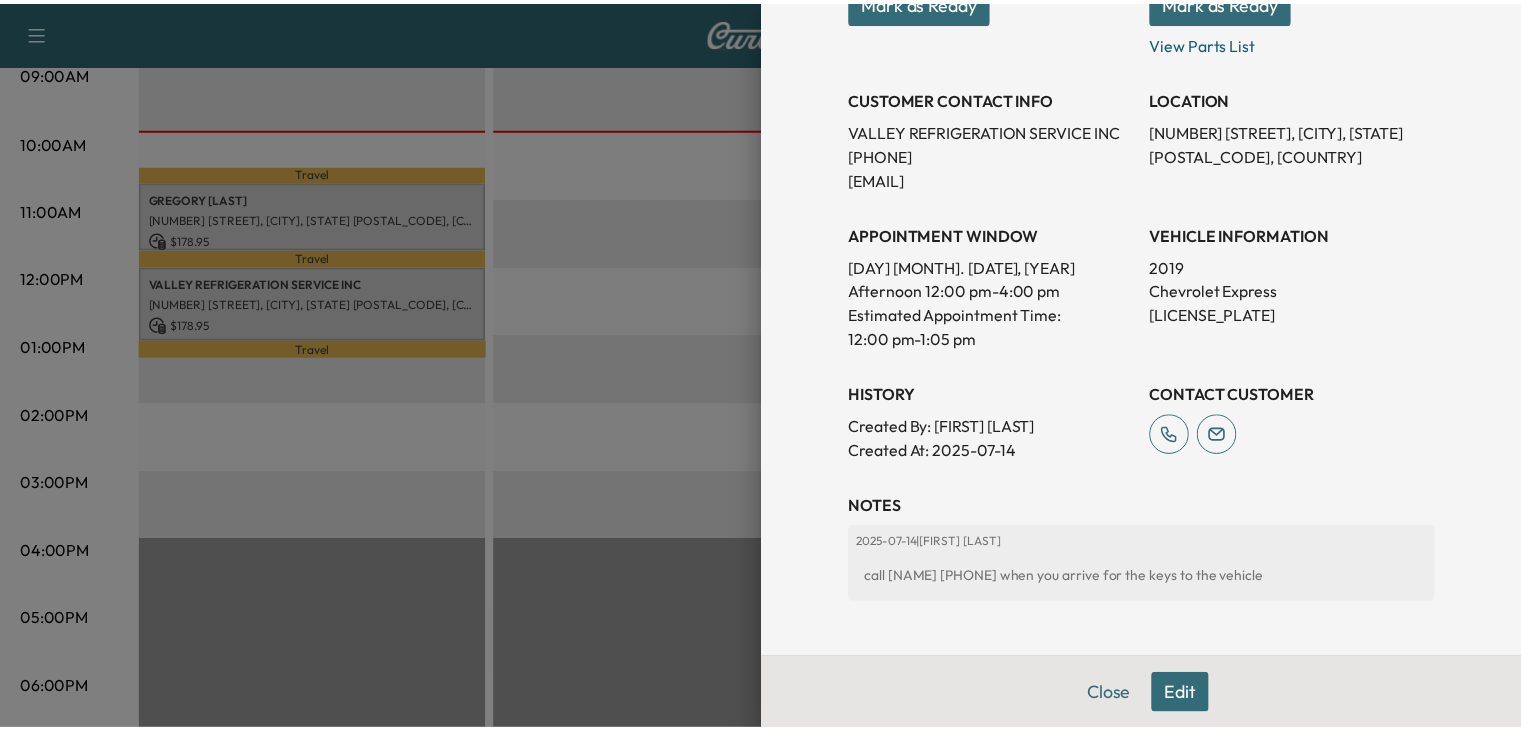 scroll, scrollTop: 372, scrollLeft: 0, axis: vertical 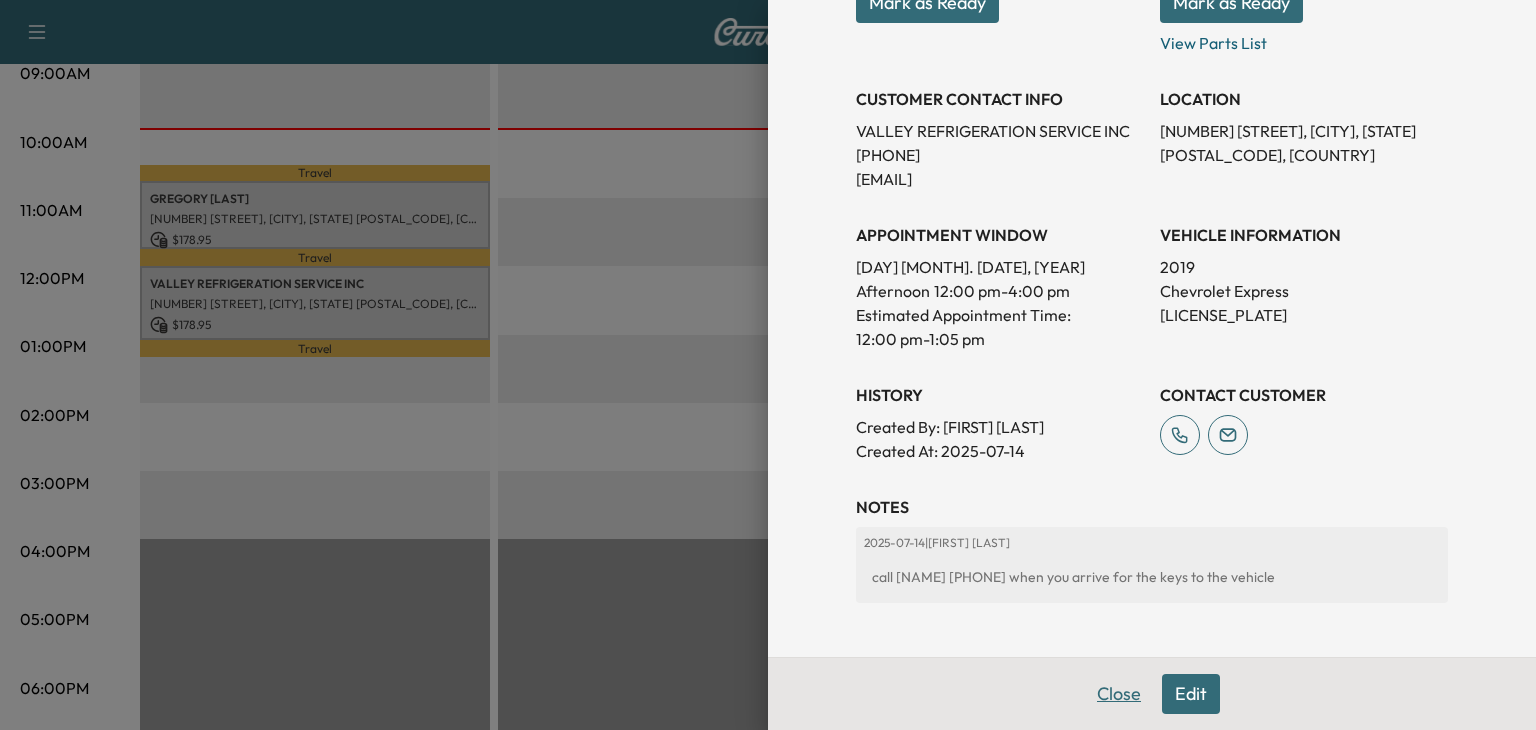 click on "Close" at bounding box center (1119, 694) 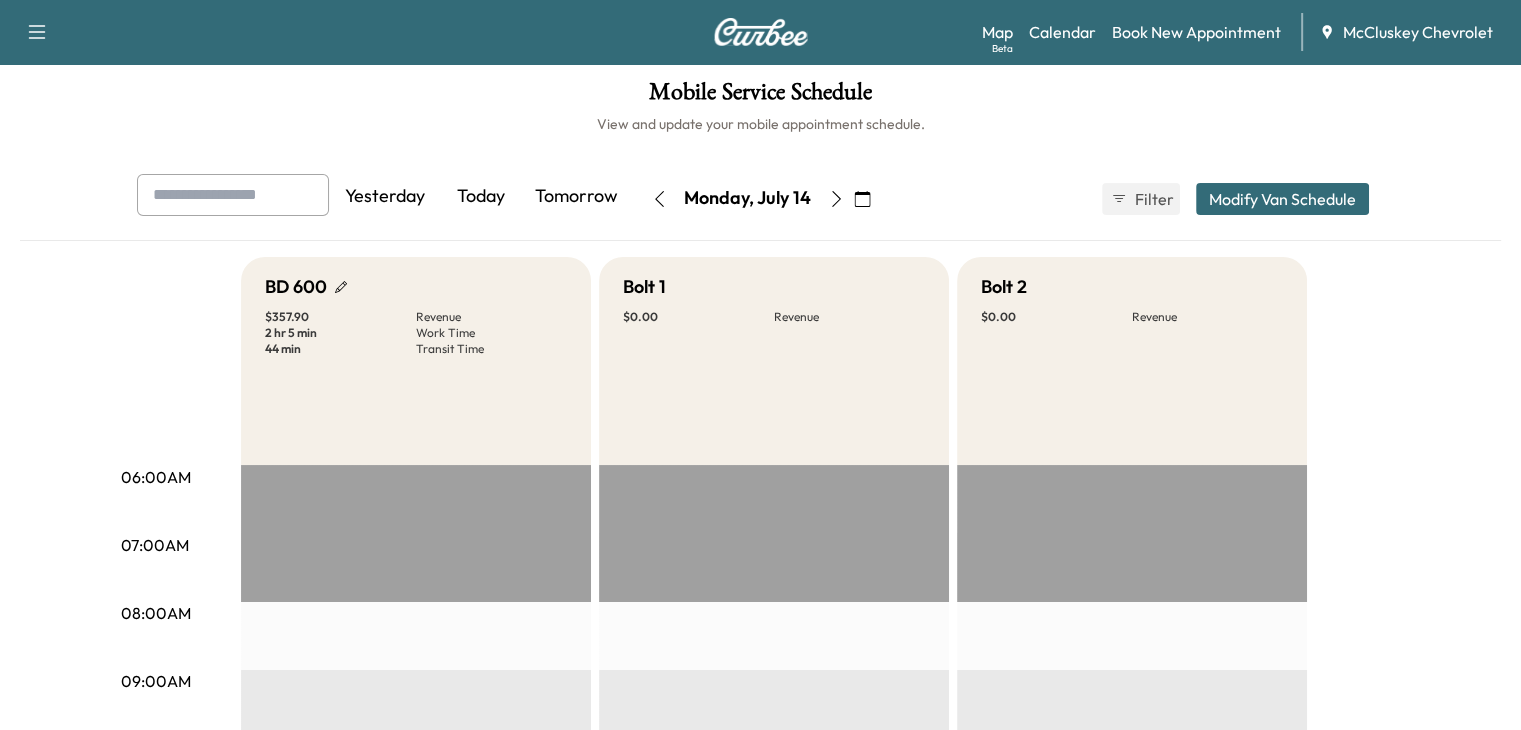 scroll, scrollTop: 0, scrollLeft: 0, axis: both 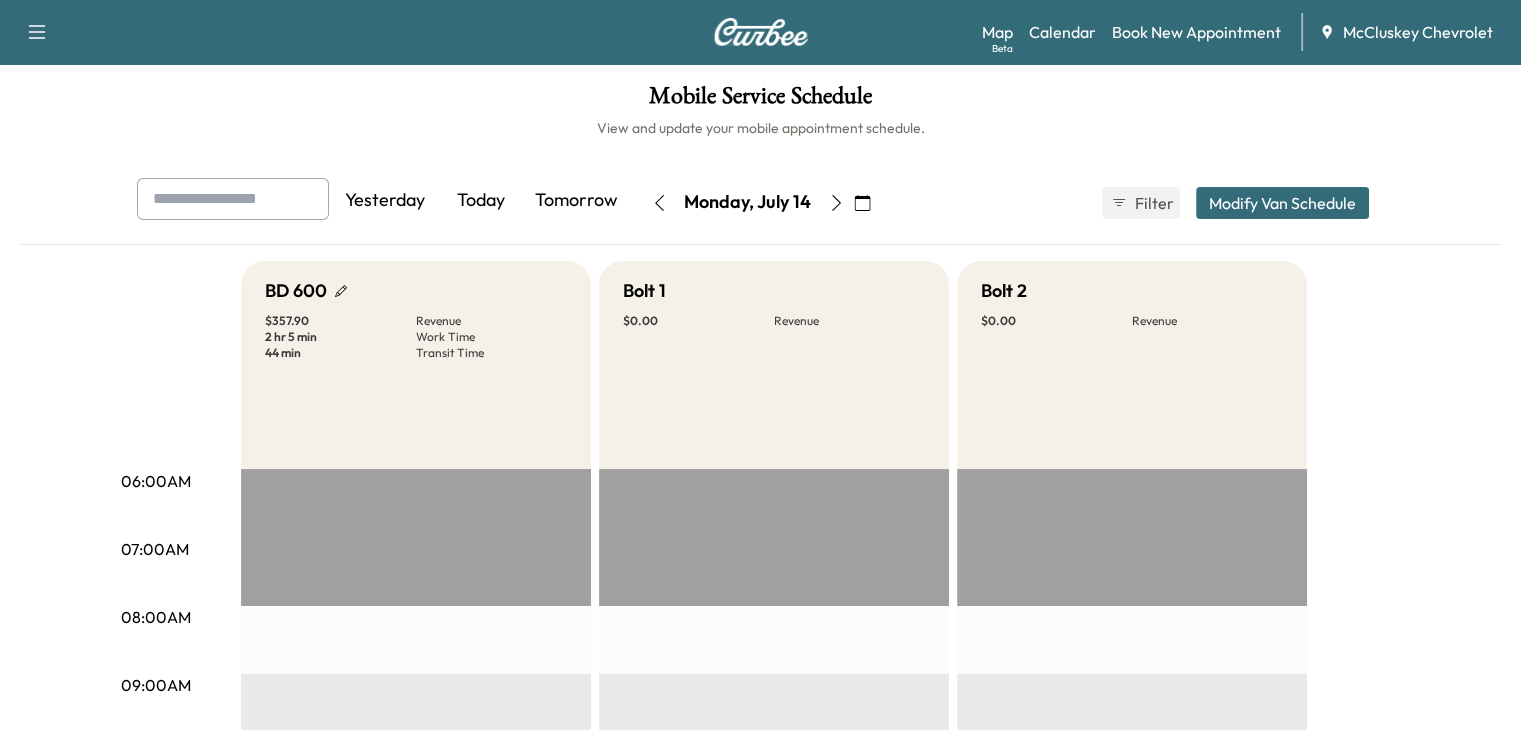 click 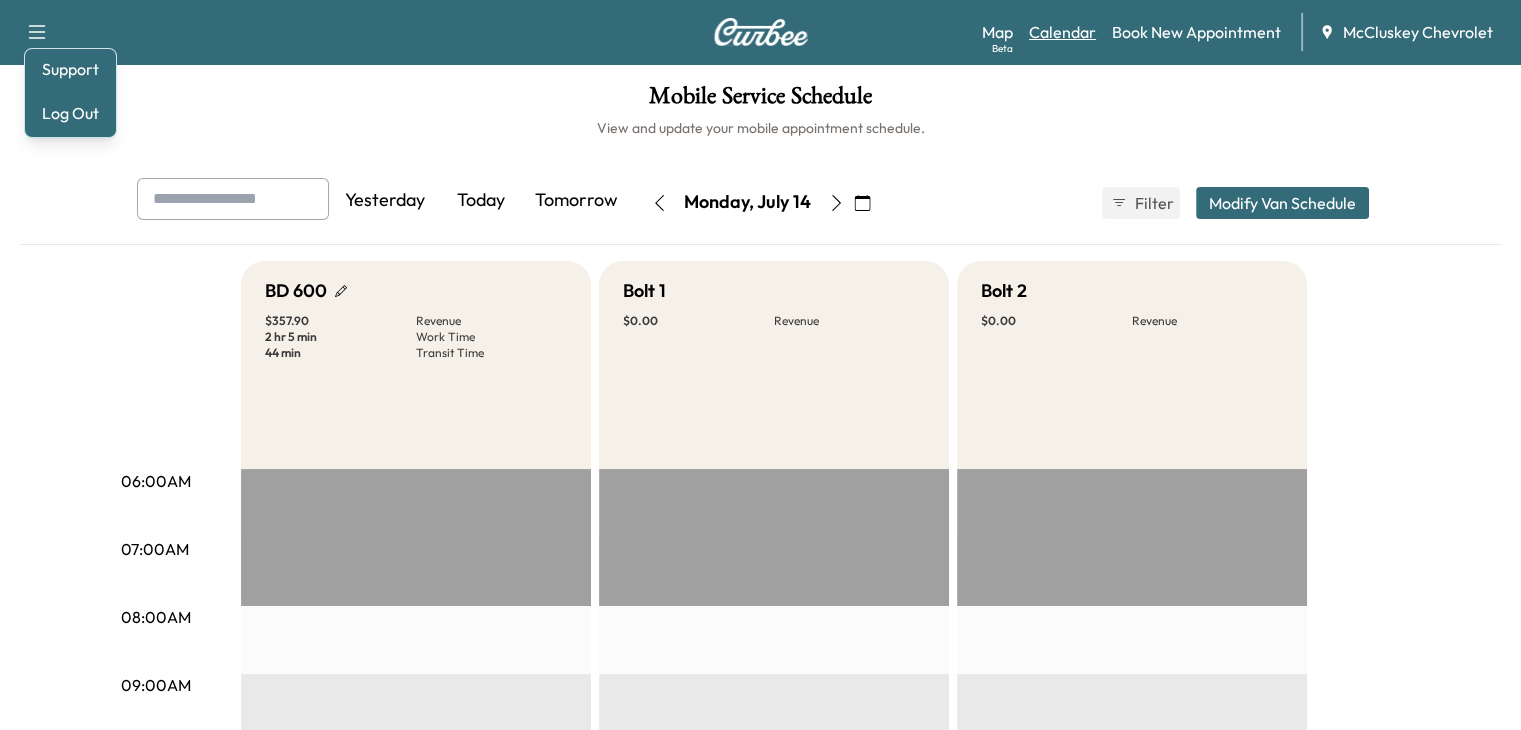 click on "Calendar" at bounding box center [1062, 32] 